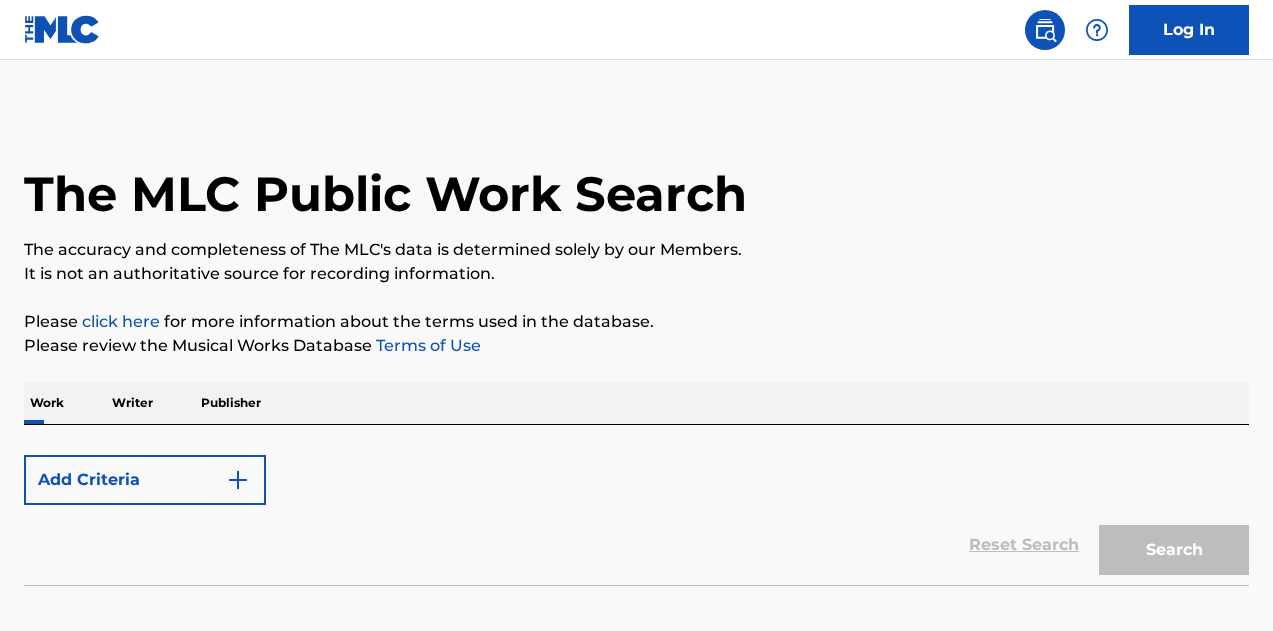 scroll, scrollTop: 0, scrollLeft: 0, axis: both 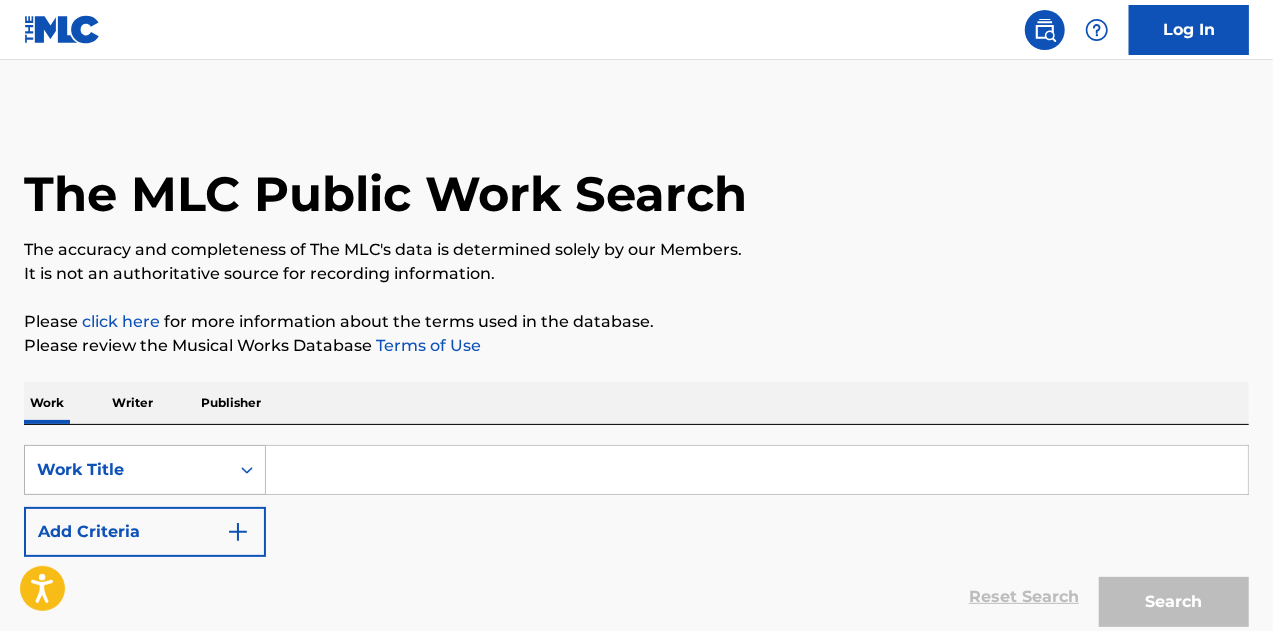 click on "Work Title" at bounding box center (127, 470) 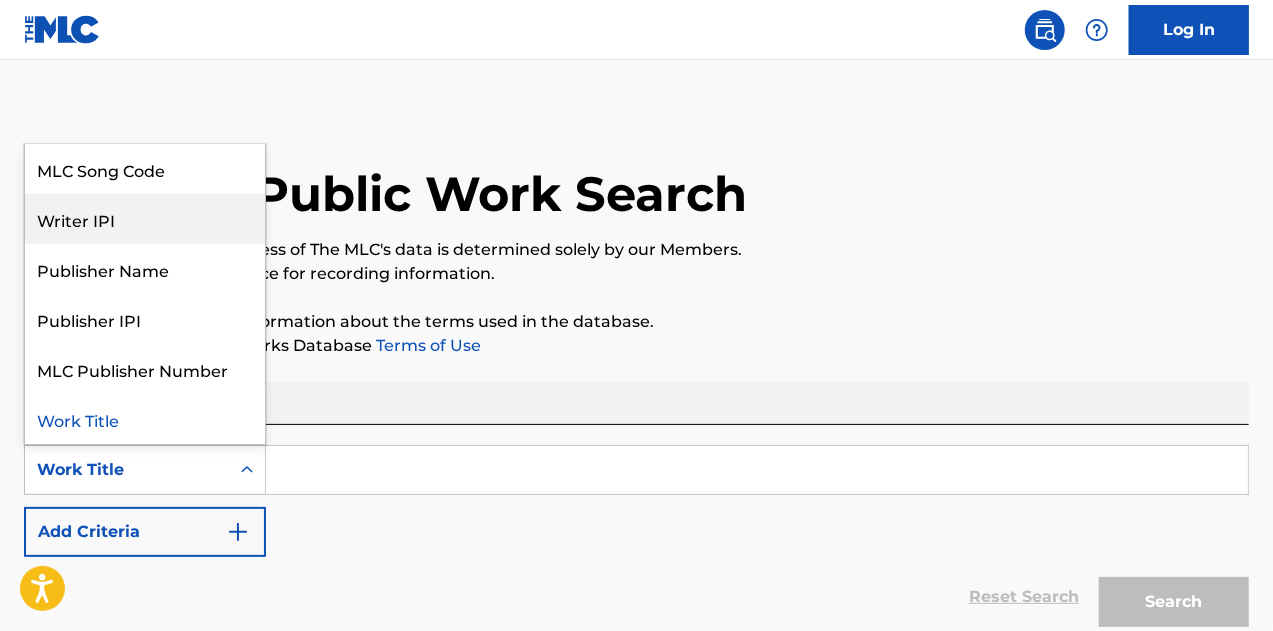 scroll, scrollTop: 0, scrollLeft: 0, axis: both 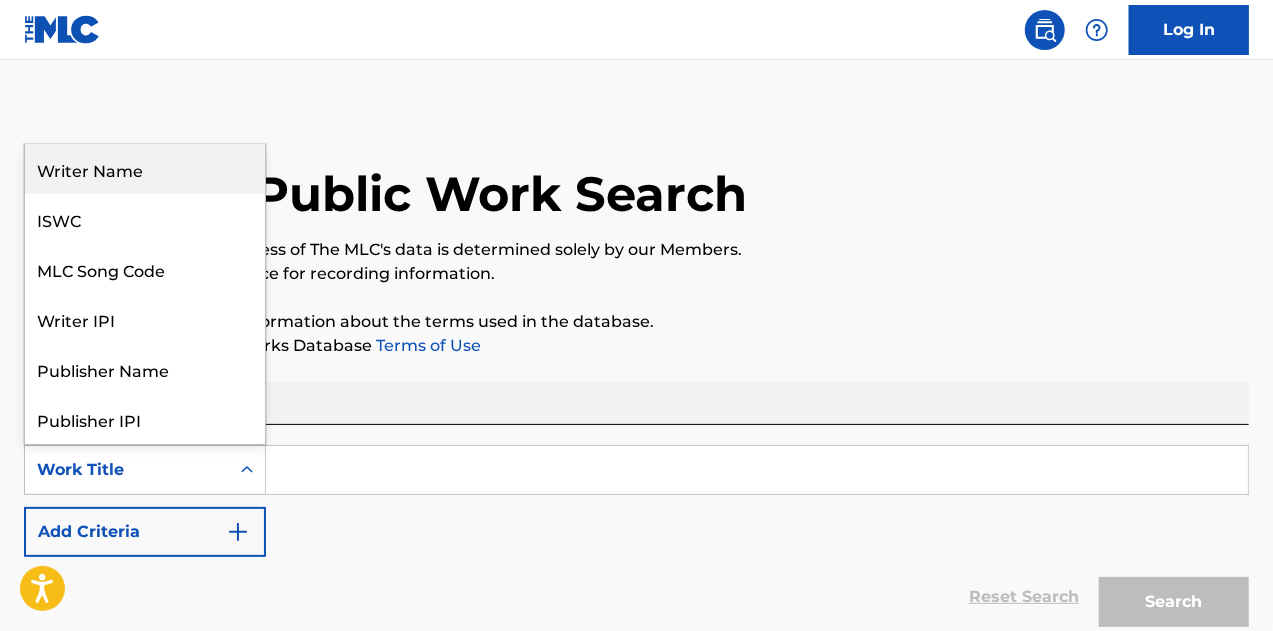 click on "Writer Name" at bounding box center (145, 169) 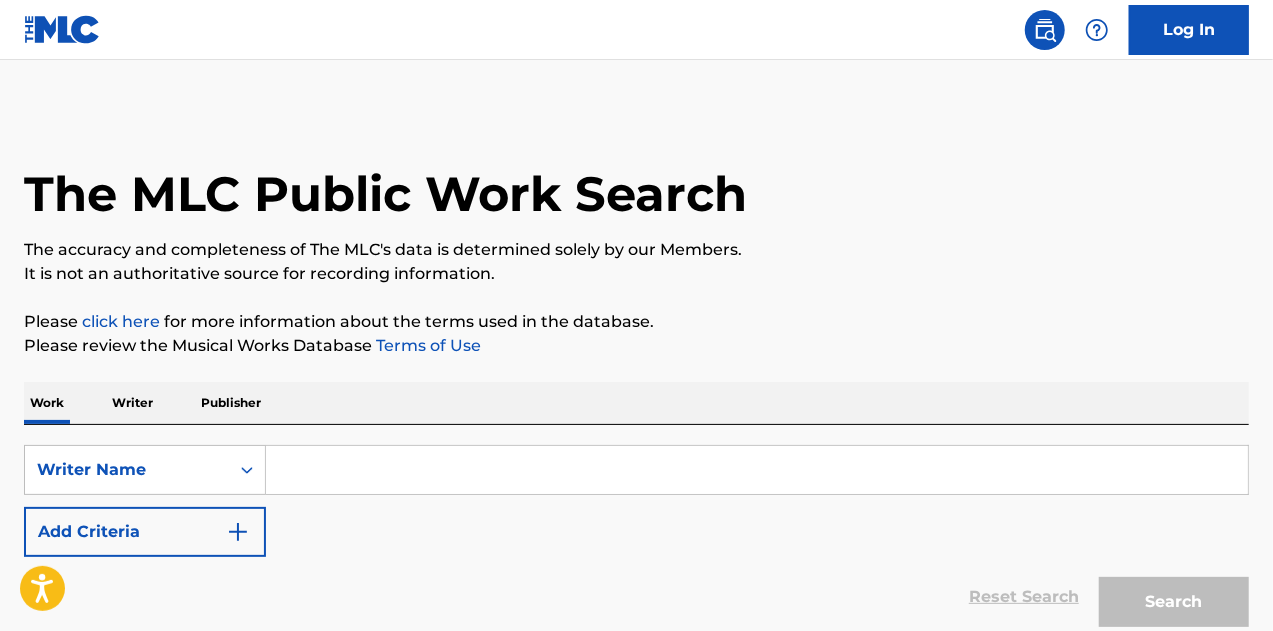 click at bounding box center [757, 470] 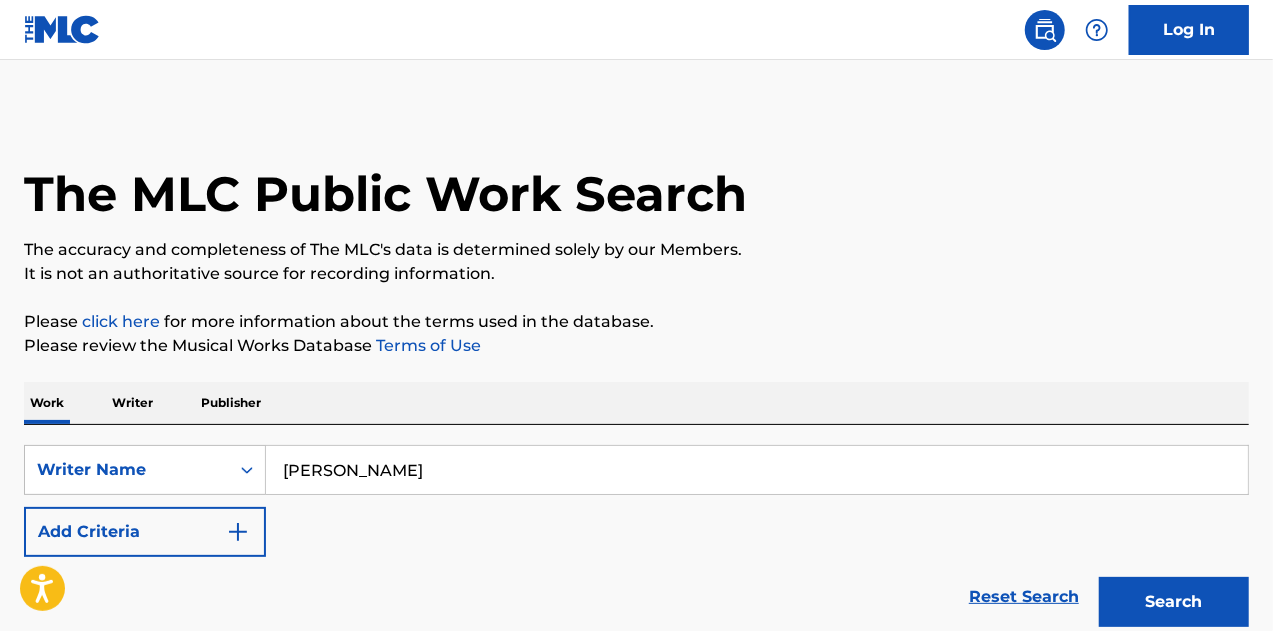 click on "FLORIAN" at bounding box center (757, 470) 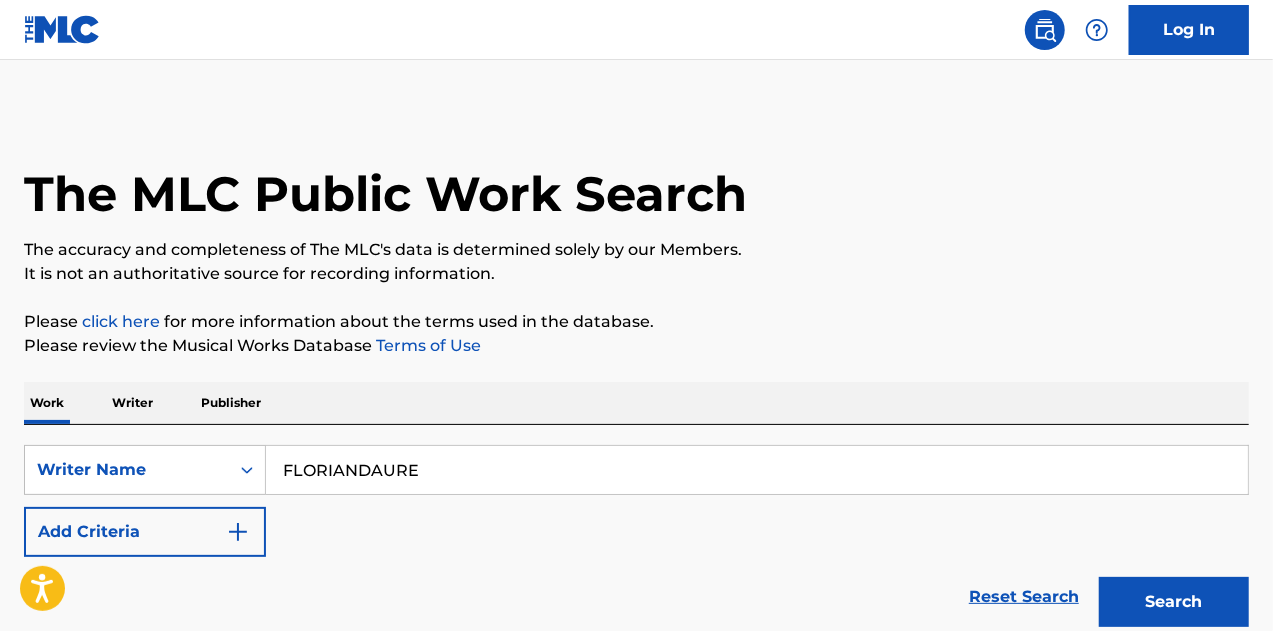 click on "FLORIANDAURE" at bounding box center (757, 470) 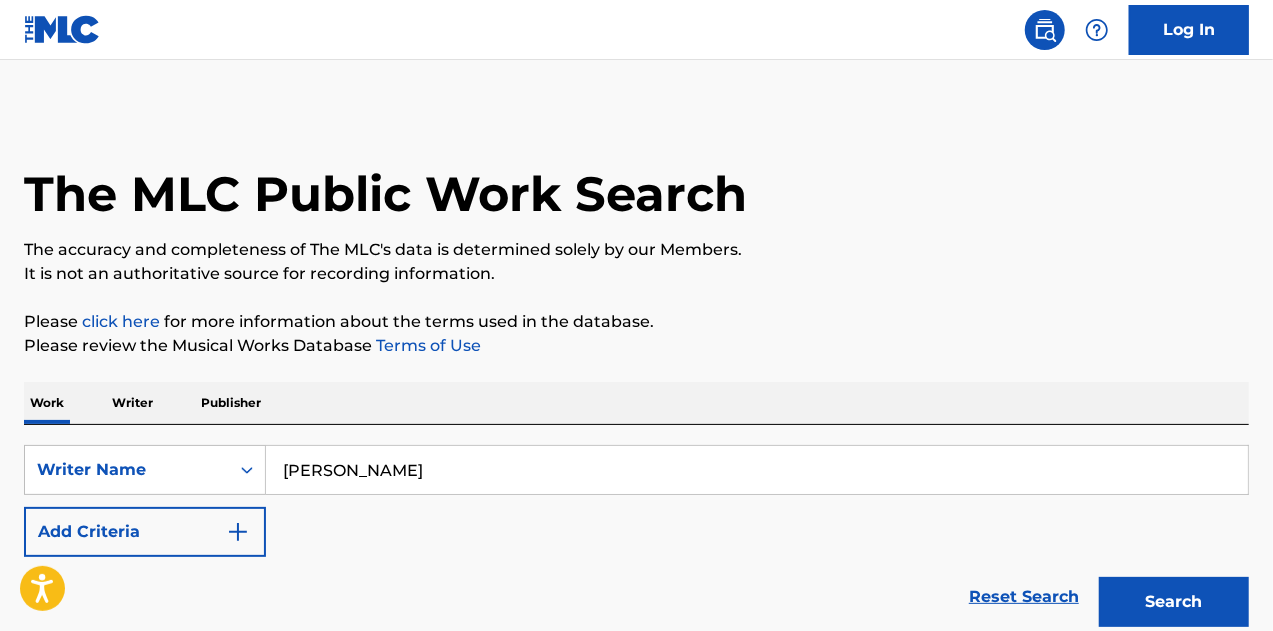 type on "FLORIAN DAURE" 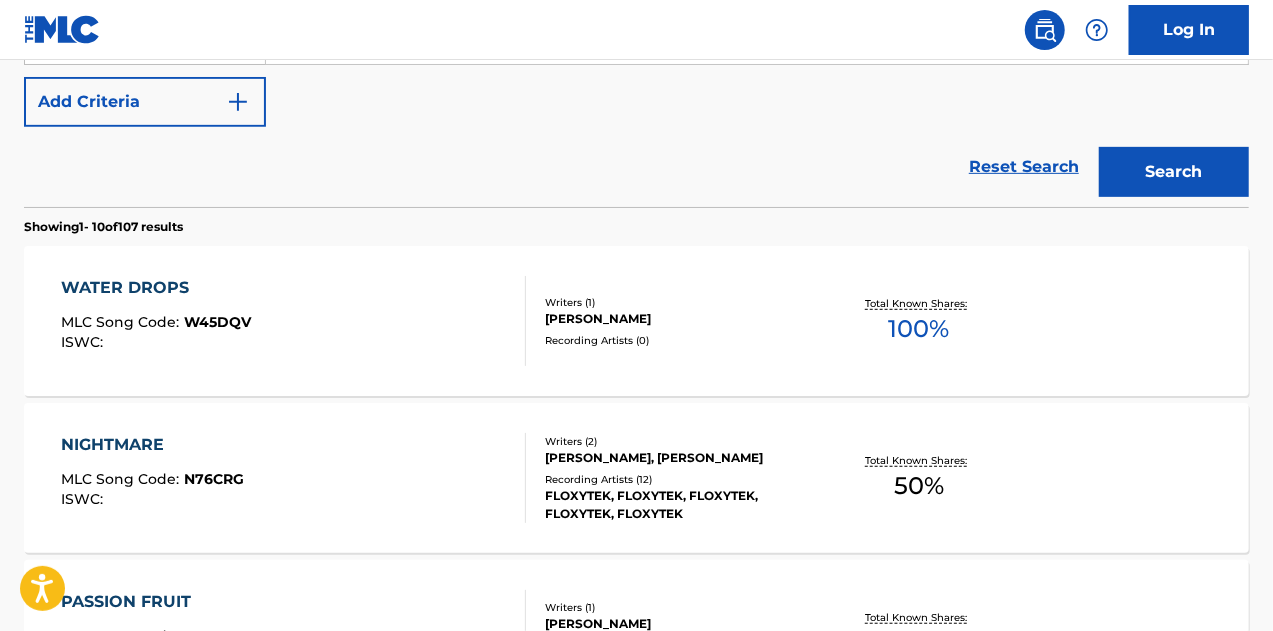 scroll, scrollTop: 439, scrollLeft: 0, axis: vertical 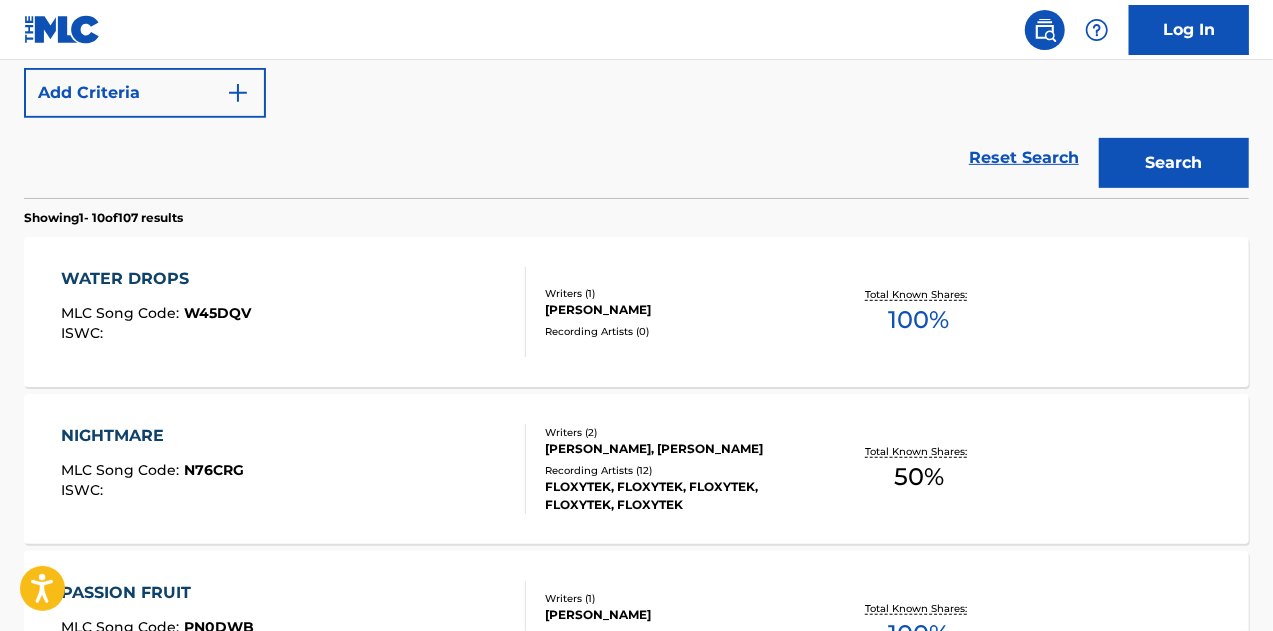 click on "WATER DROPS" at bounding box center [156, 279] 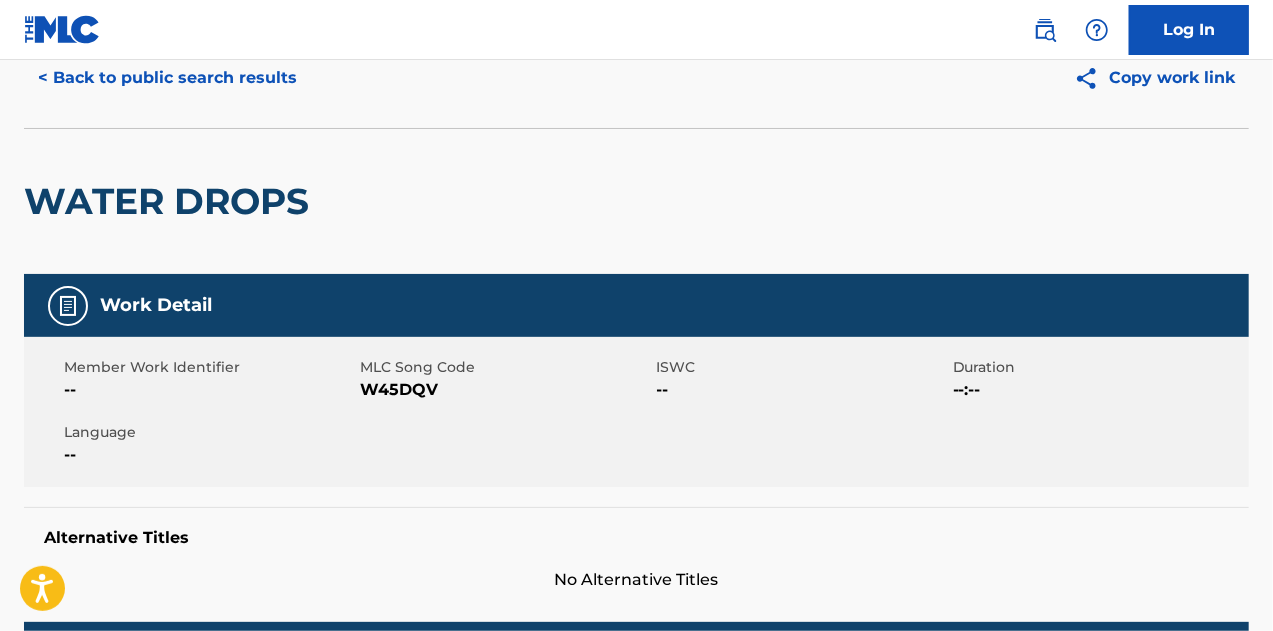 scroll, scrollTop: 0, scrollLeft: 0, axis: both 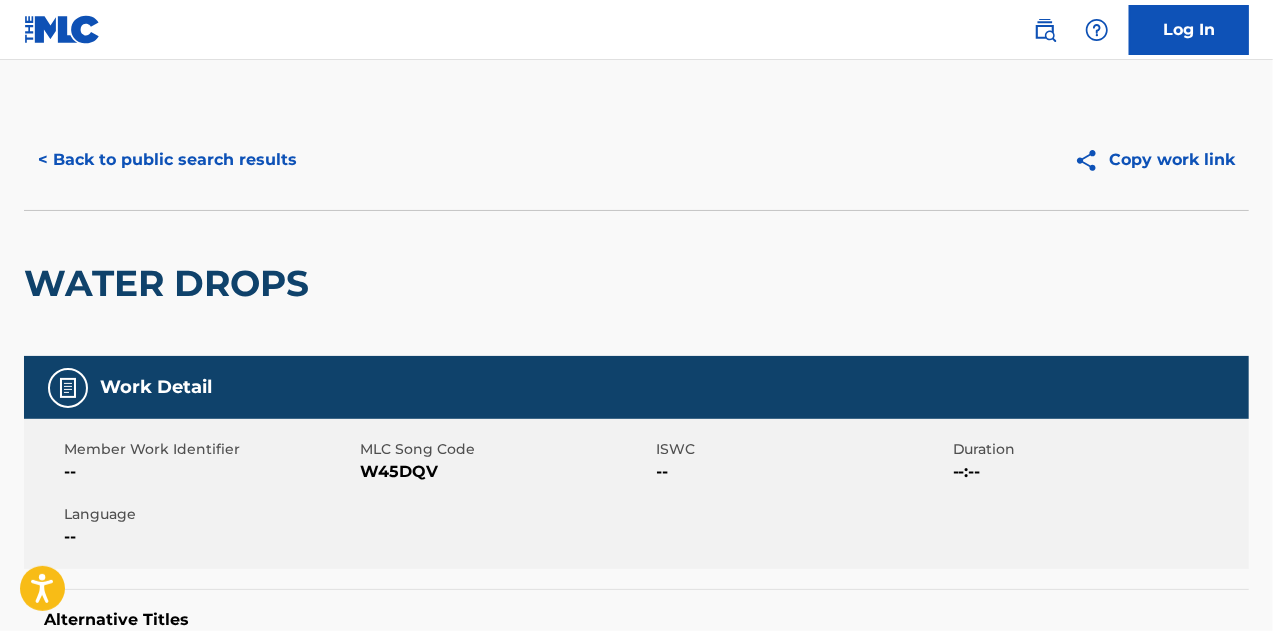click on "< Back to public search results" at bounding box center [167, 160] 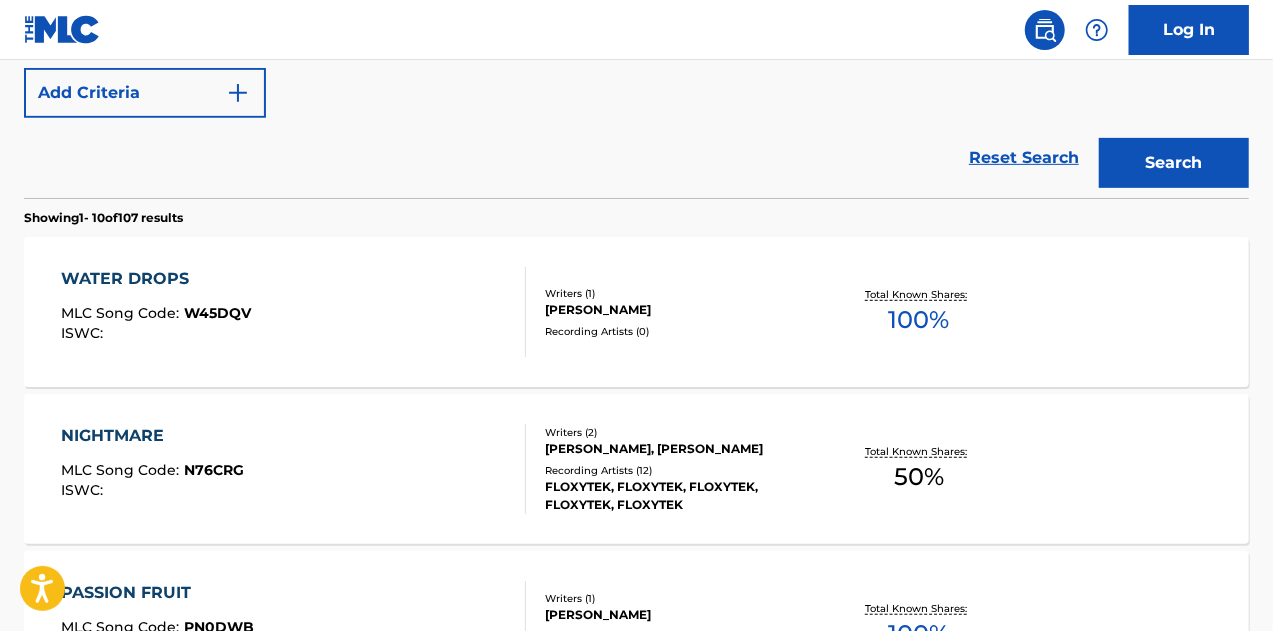 click on "Add Criteria" at bounding box center (145, 93) 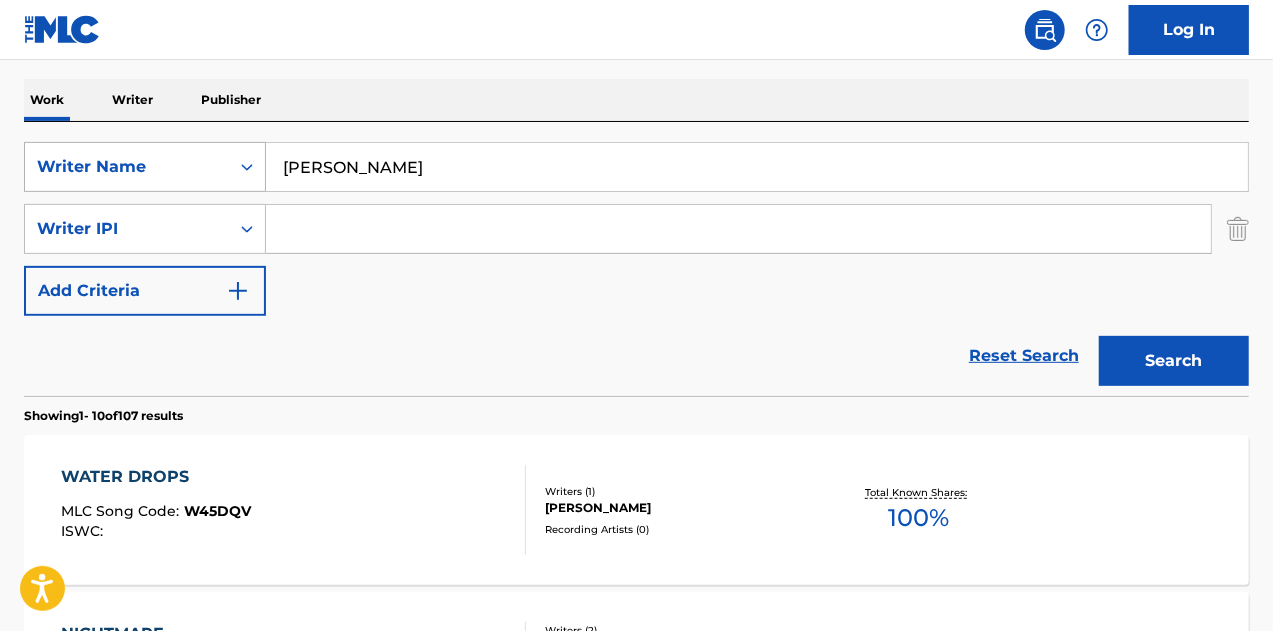 scroll, scrollTop: 239, scrollLeft: 0, axis: vertical 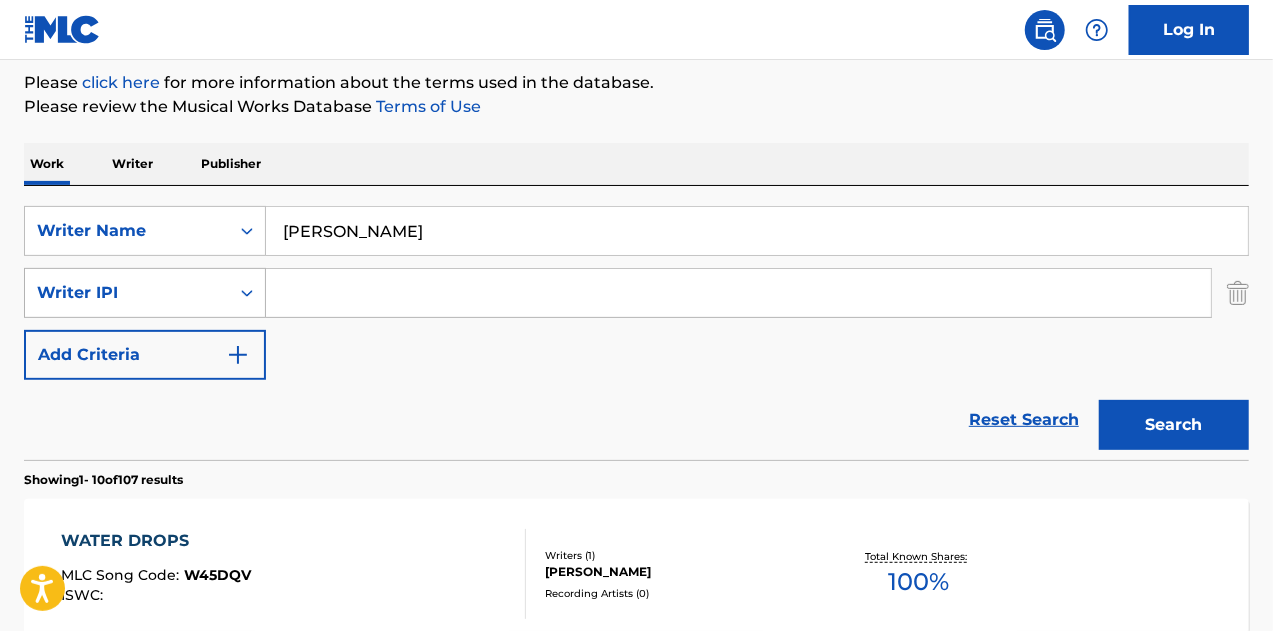 click on "Writer IPI" at bounding box center (127, 293) 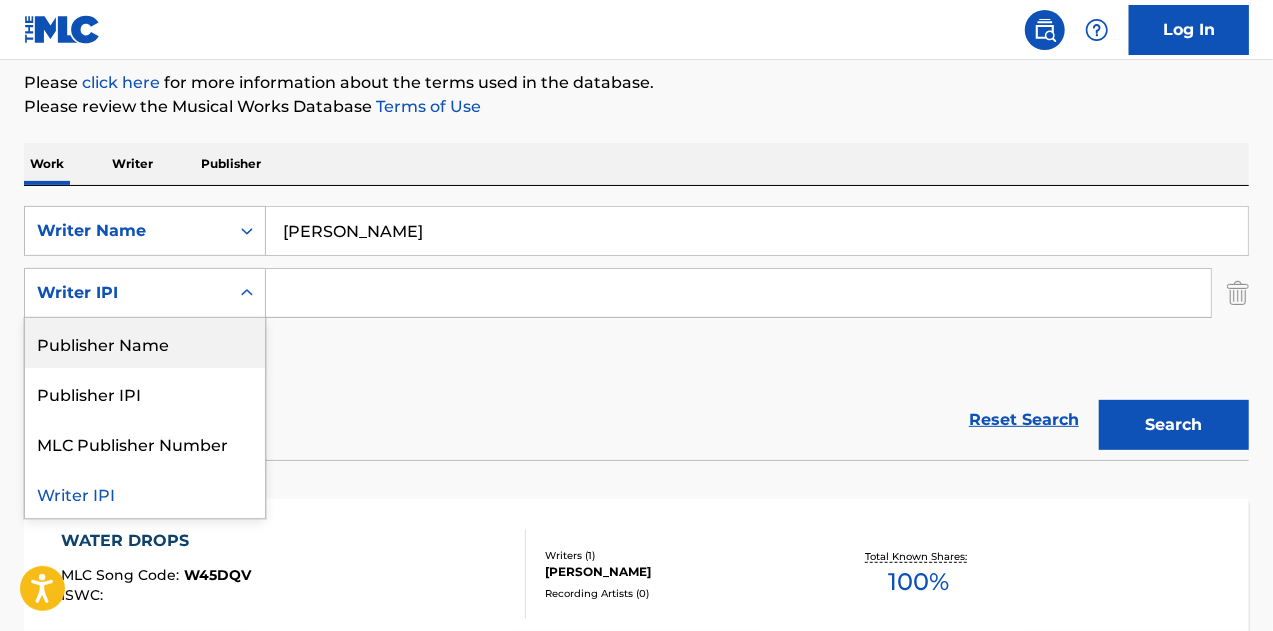 click on "Publisher Name" at bounding box center [145, 343] 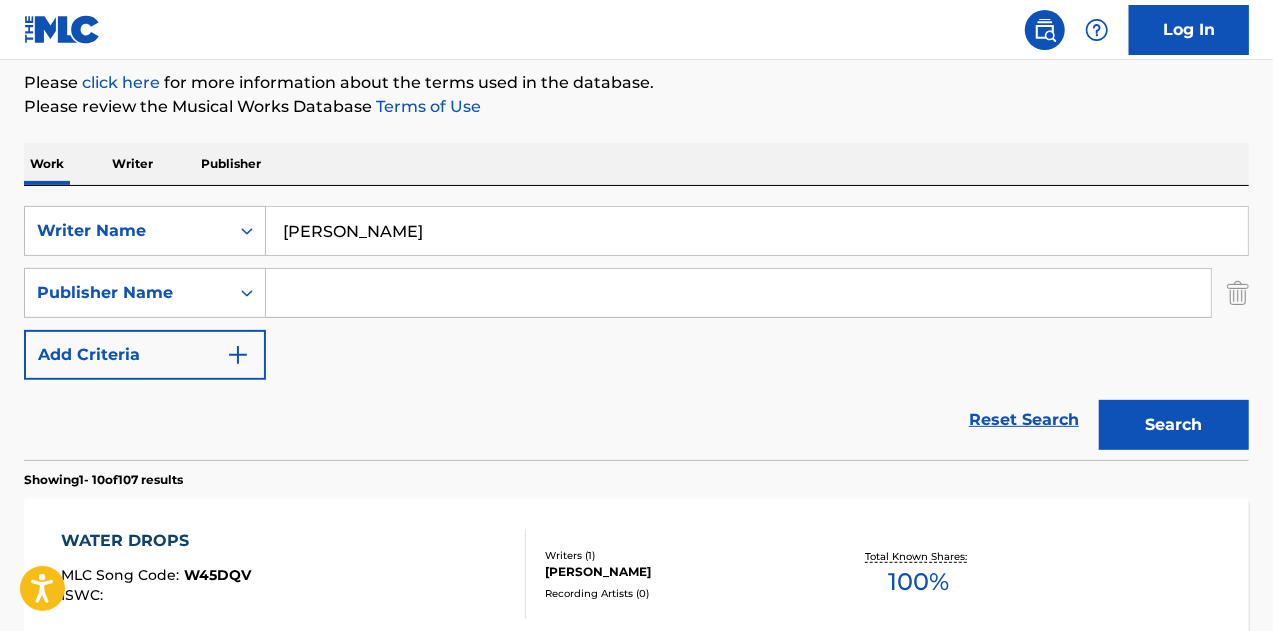 click at bounding box center [738, 293] 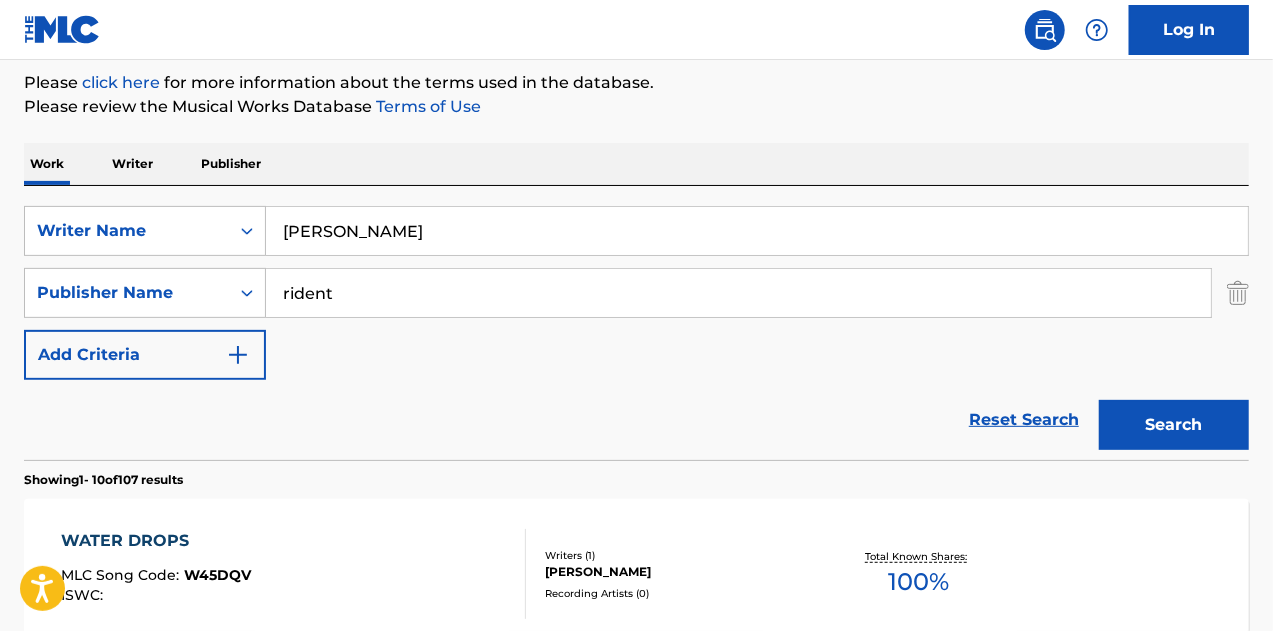 type on "rident" 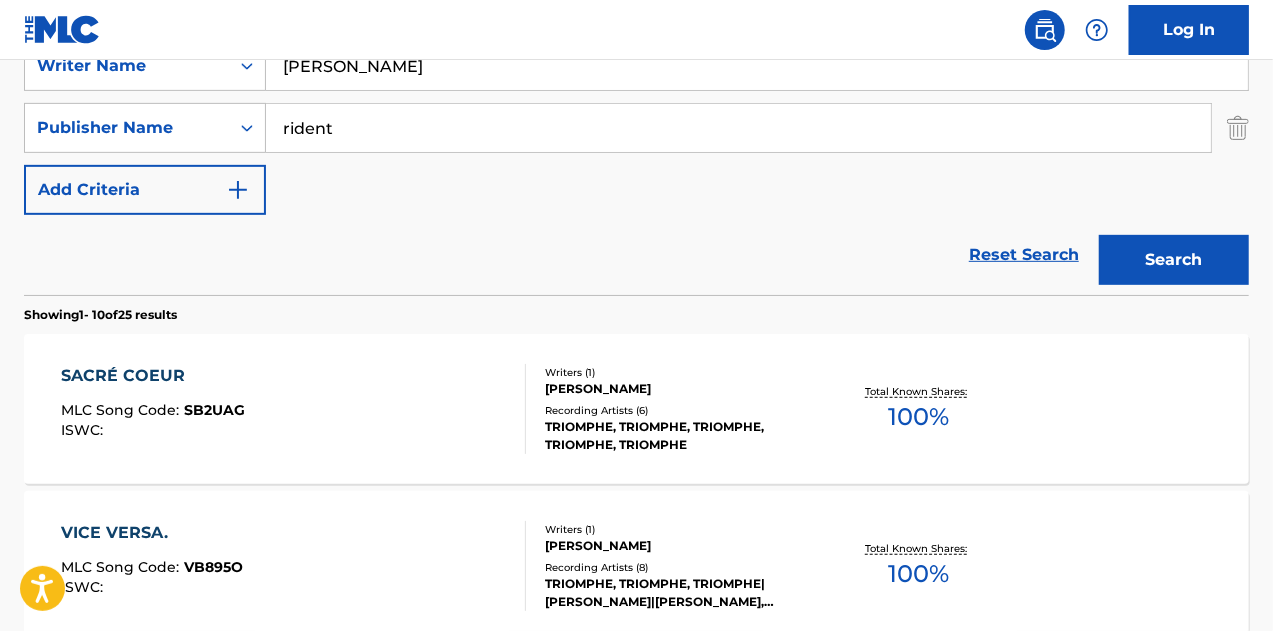 scroll, scrollTop: 501, scrollLeft: 0, axis: vertical 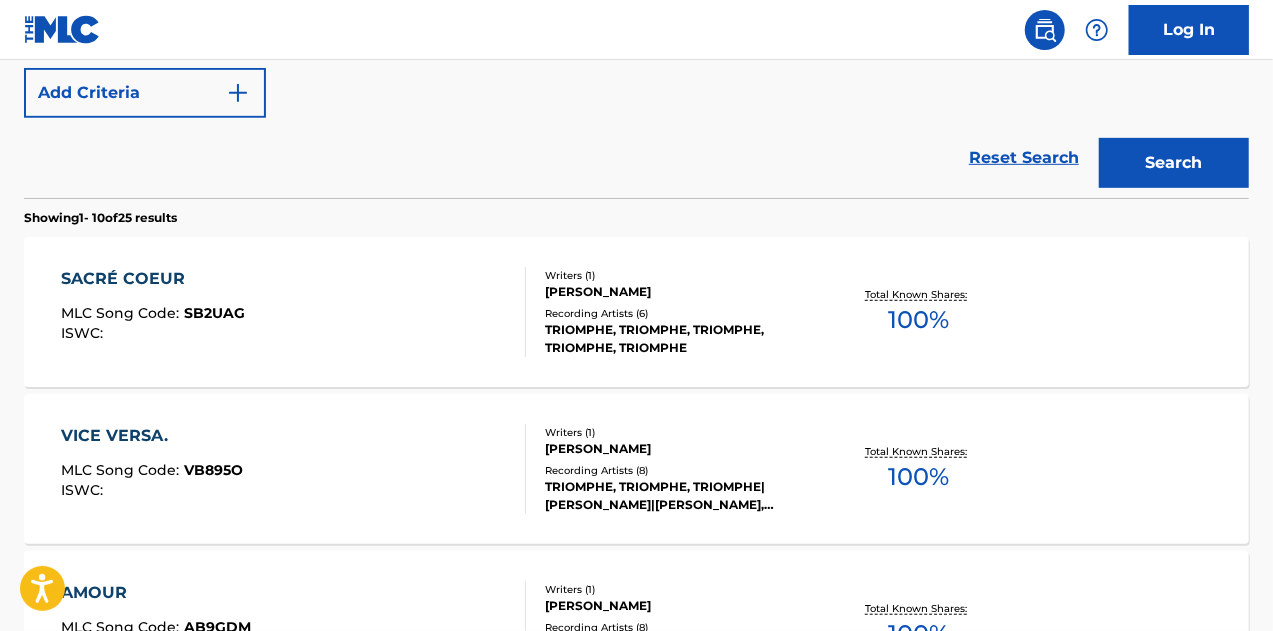 click on "VICE VERSA." at bounding box center [152, 436] 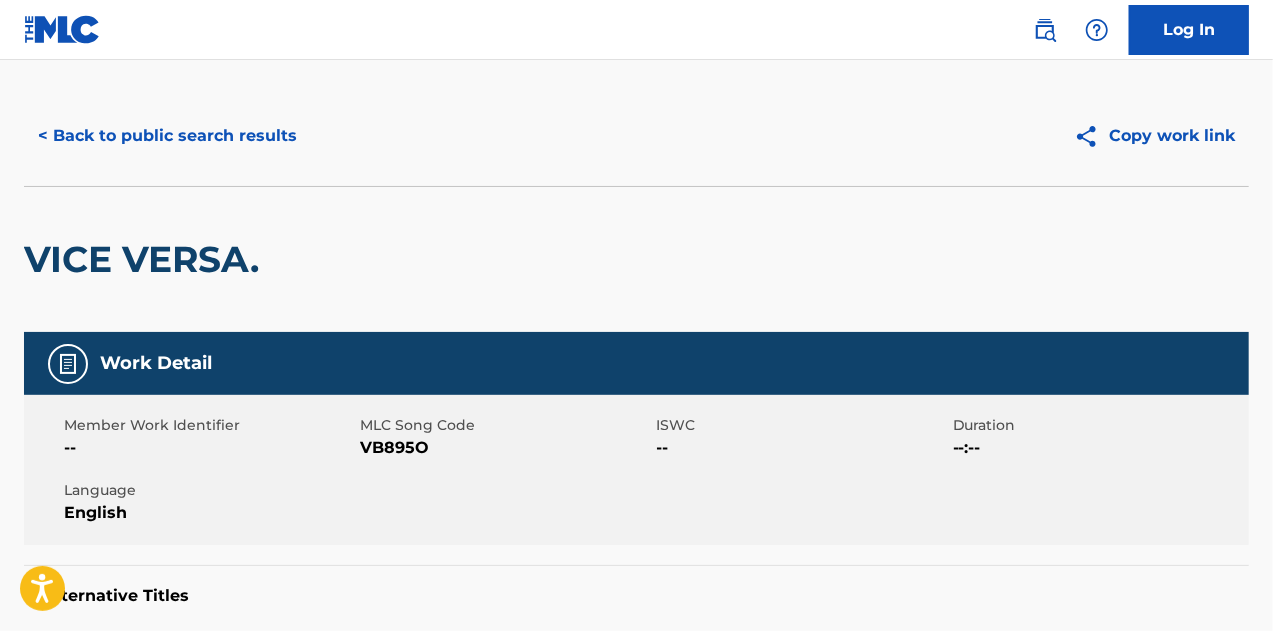 scroll, scrollTop: 0, scrollLeft: 0, axis: both 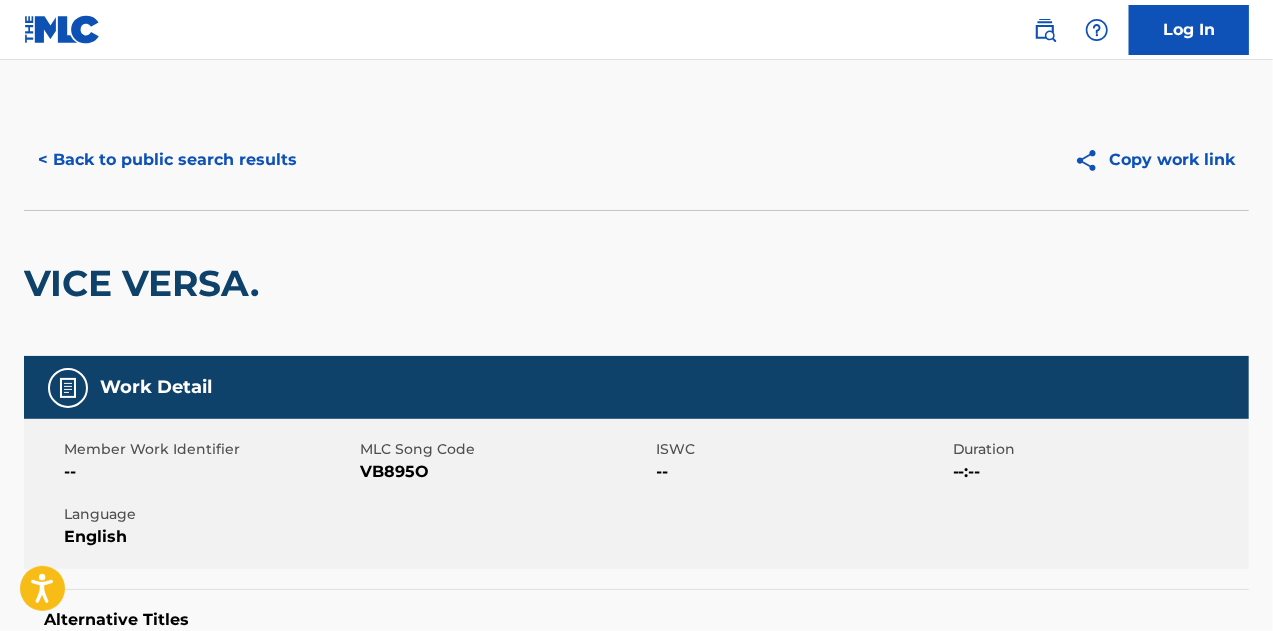click on "VB895O" at bounding box center [505, 472] 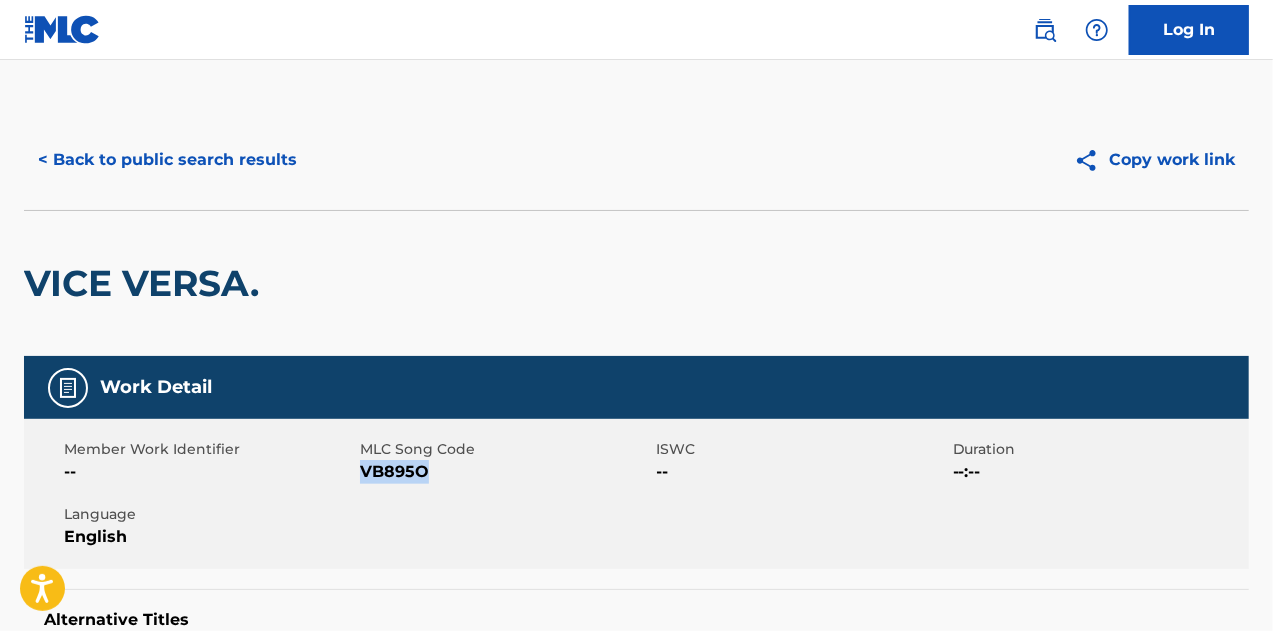 click on "VB895O" at bounding box center (505, 472) 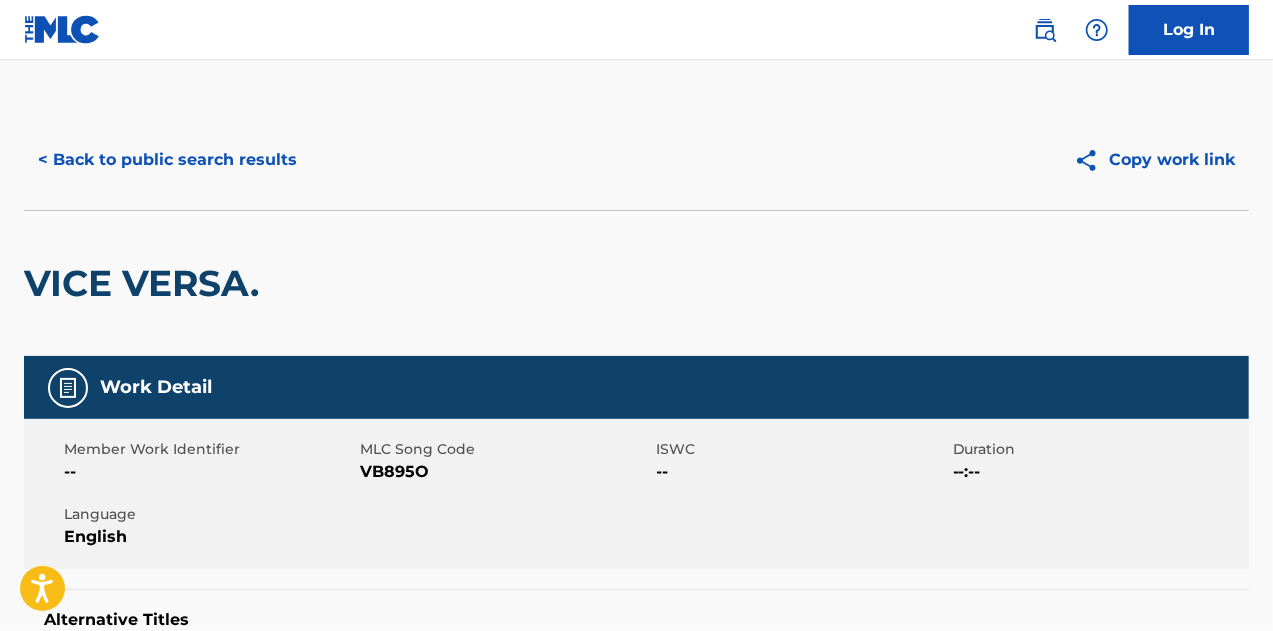 click on "MLC Song Code" at bounding box center (505, 449) 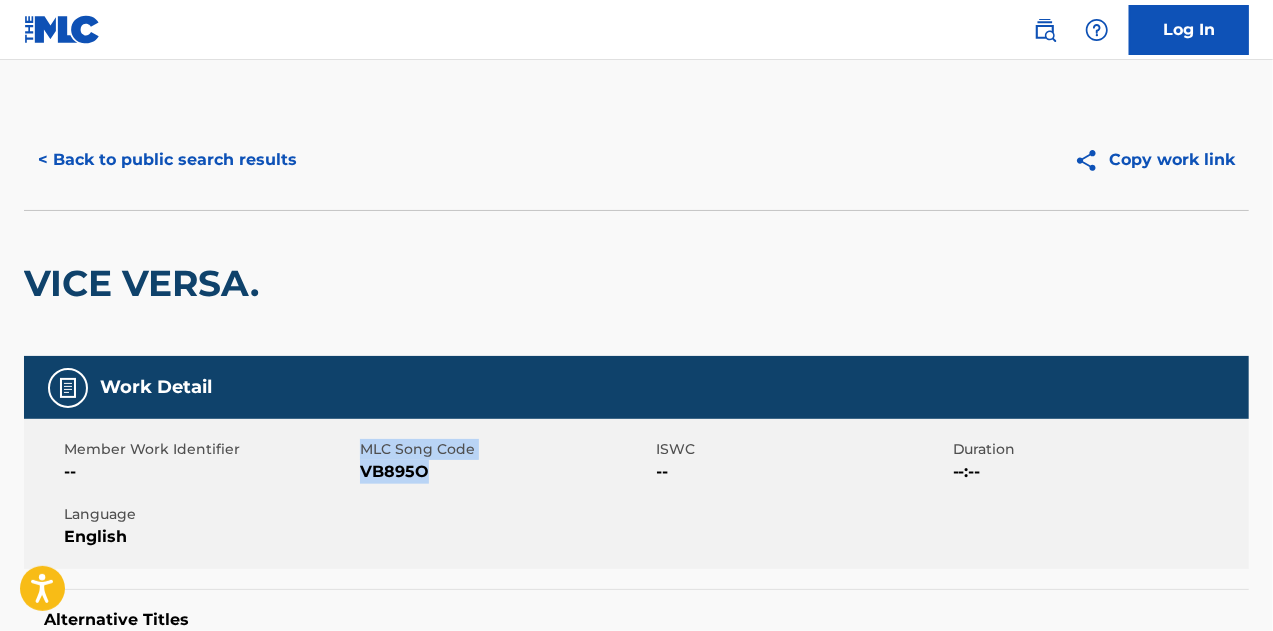 drag, startPoint x: 366, startPoint y: 451, endPoint x: 442, endPoint y: 466, distance: 77.46612 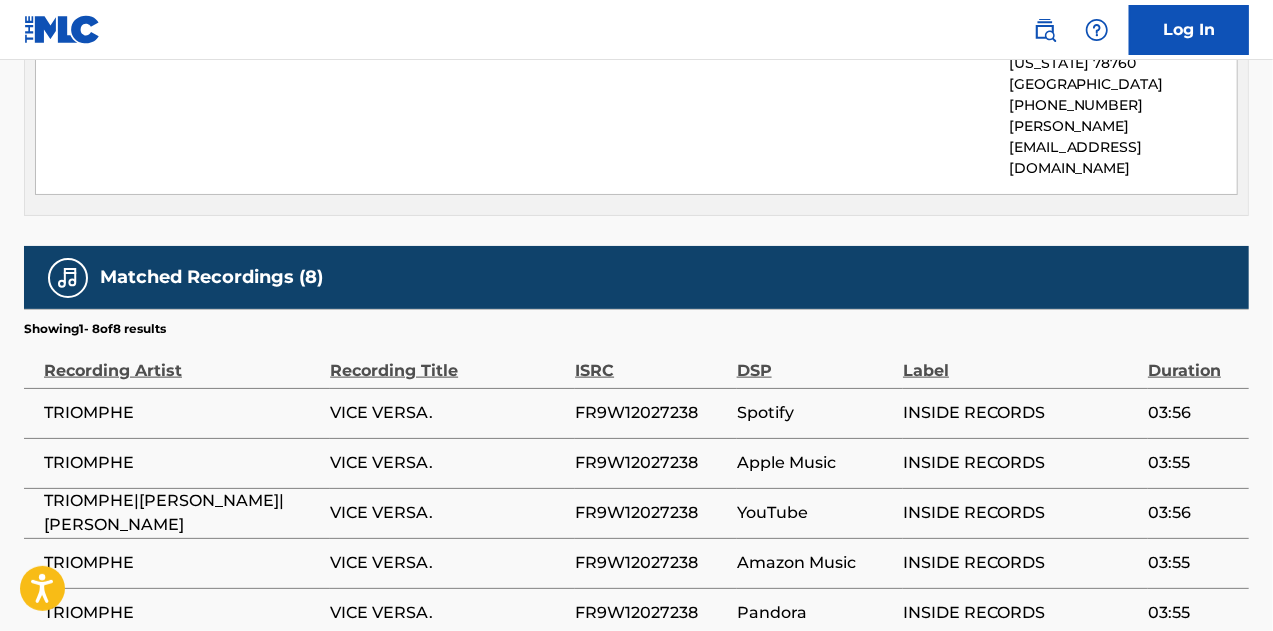scroll, scrollTop: 1100, scrollLeft: 0, axis: vertical 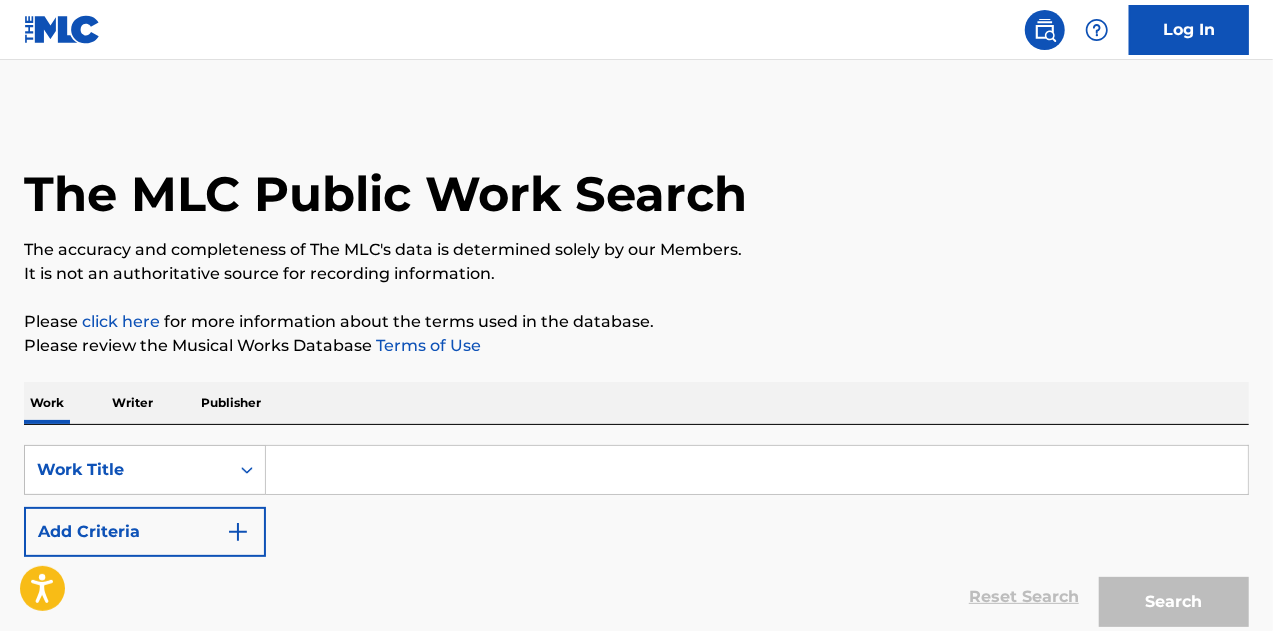 click at bounding box center [757, 470] 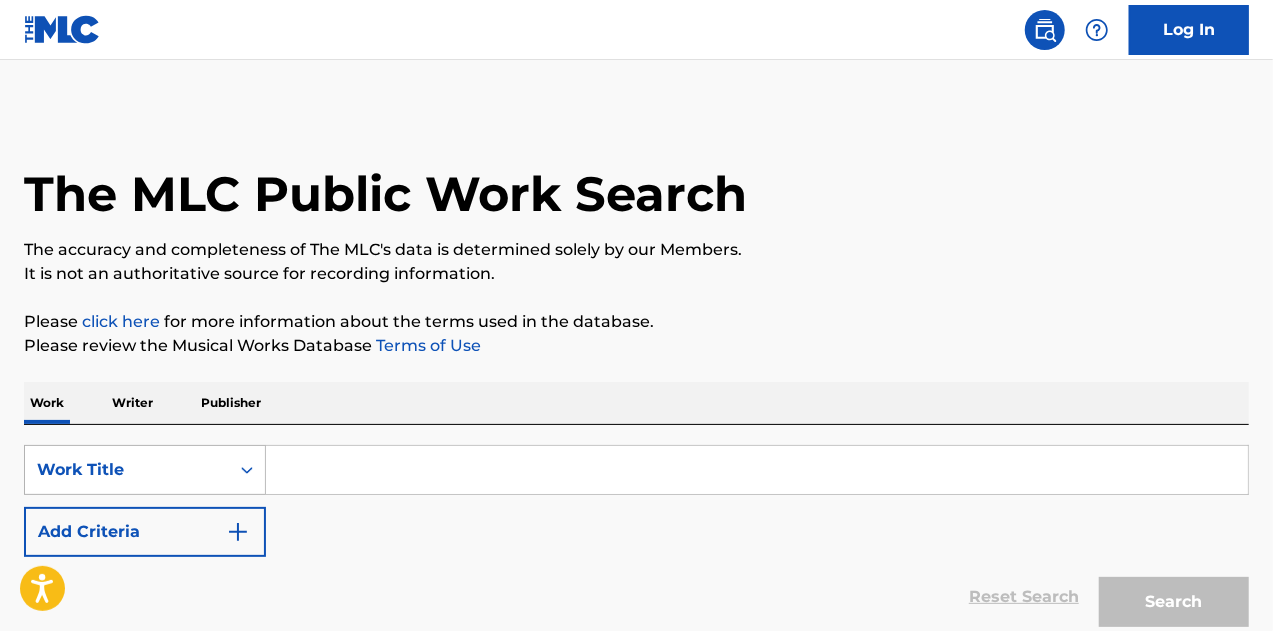 click on "Work Title" at bounding box center (127, 470) 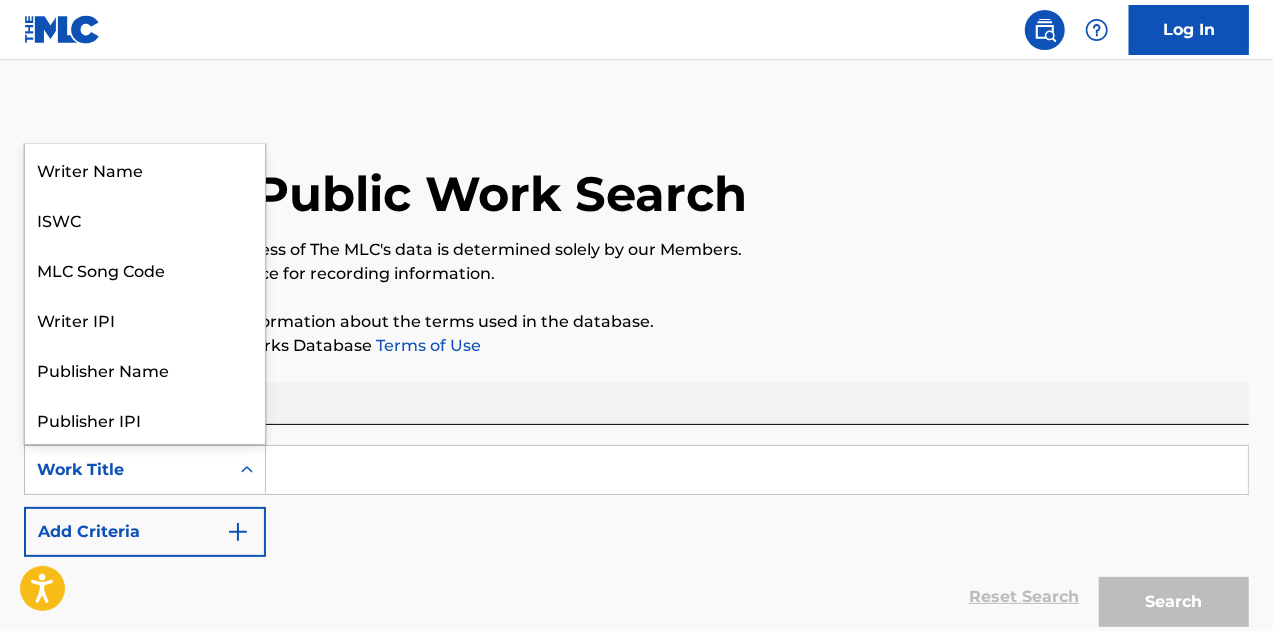 scroll, scrollTop: 100, scrollLeft: 0, axis: vertical 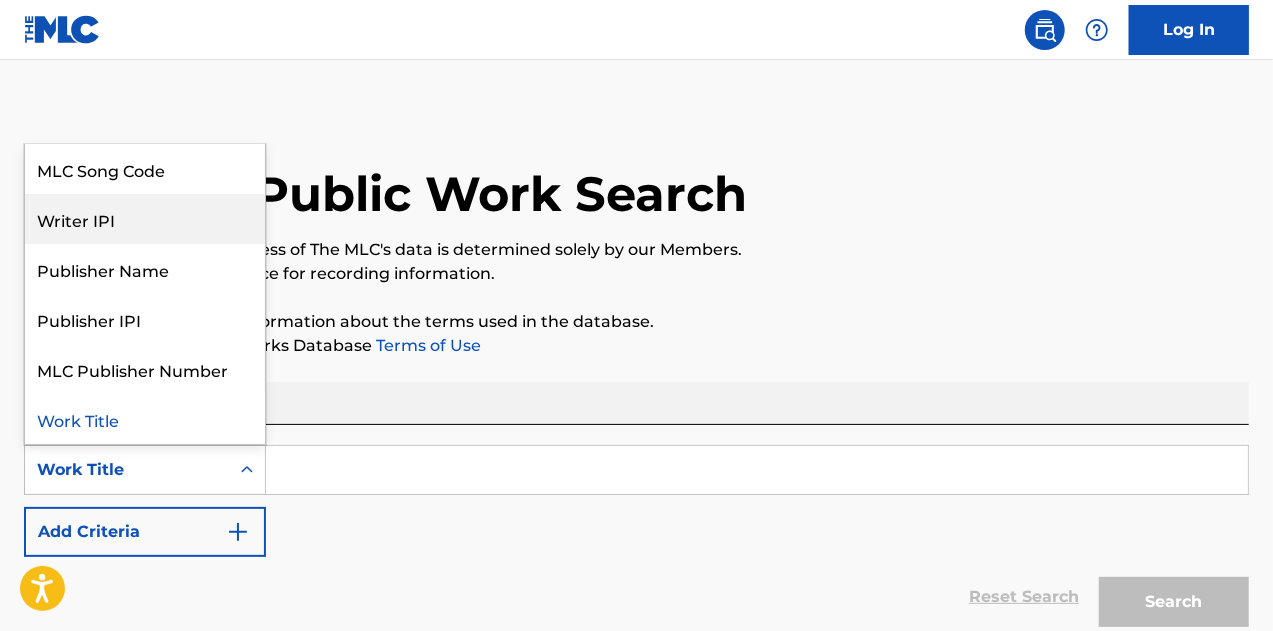click on "Writer IPI" at bounding box center (145, 219) 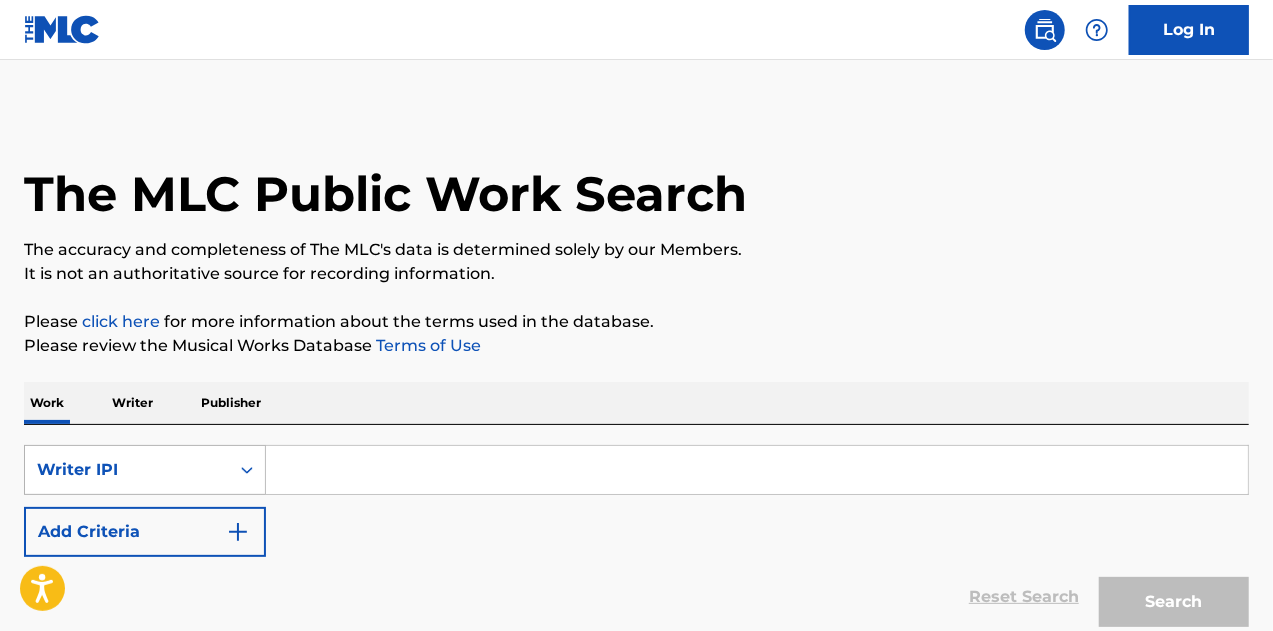 click on "Writer IPI" at bounding box center [145, 470] 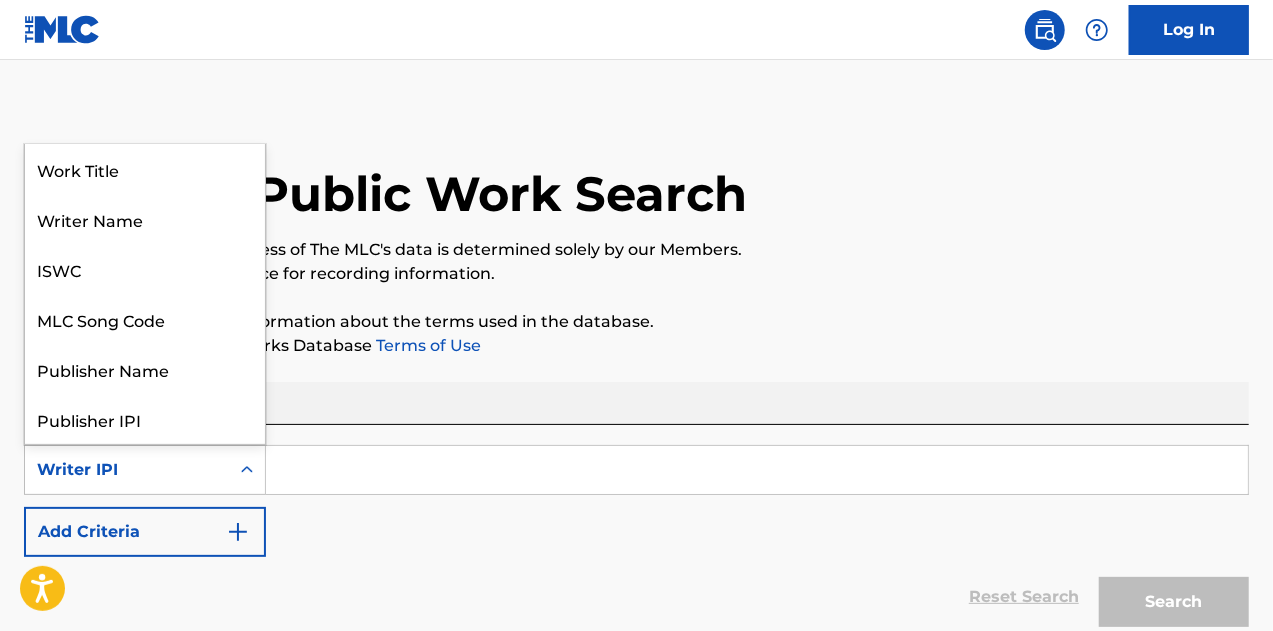 scroll, scrollTop: 100, scrollLeft: 0, axis: vertical 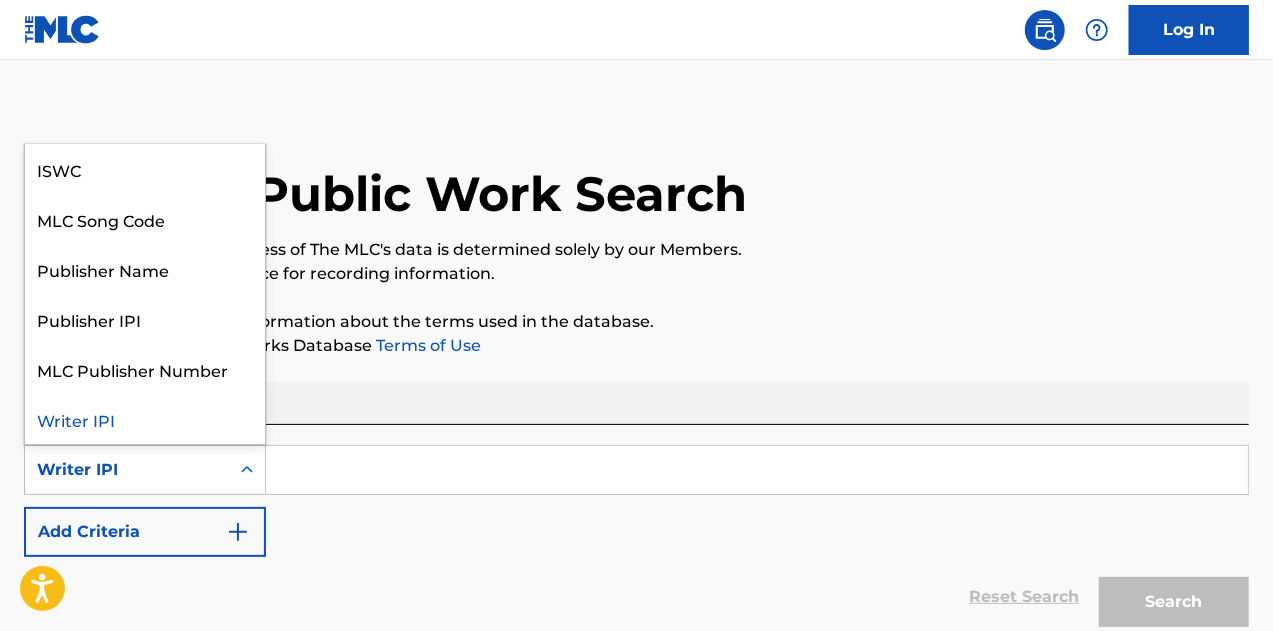 drag, startPoint x: 312, startPoint y: 473, endPoint x: 322, endPoint y: 476, distance: 10.440307 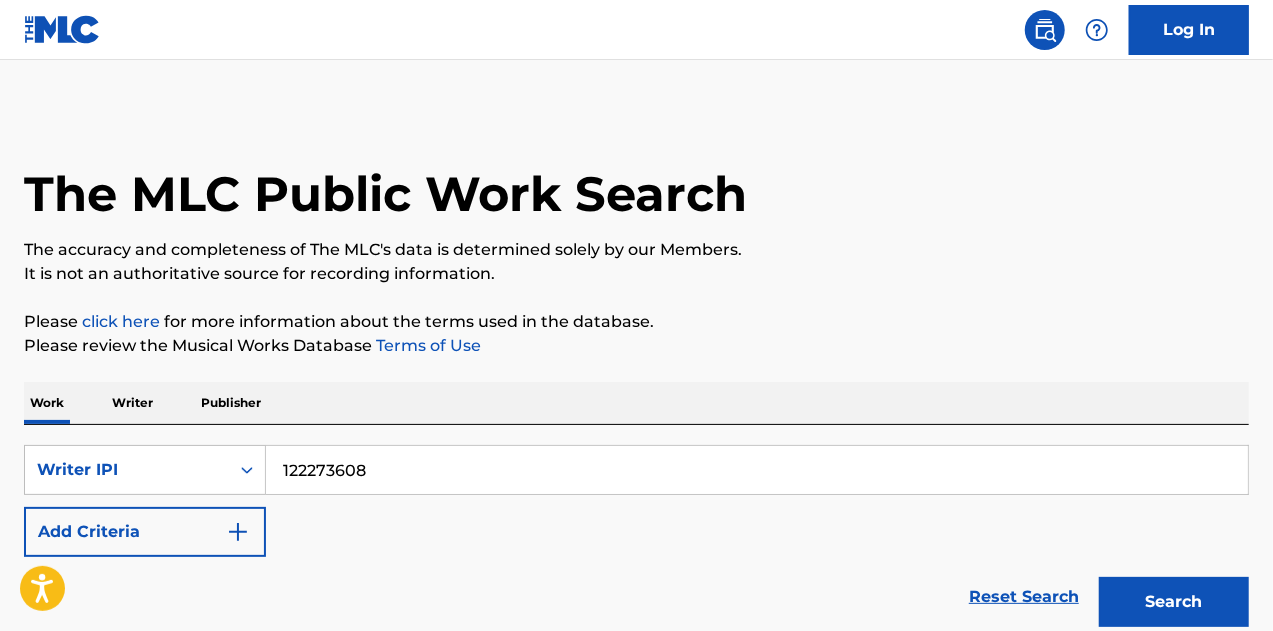 type on "122273608" 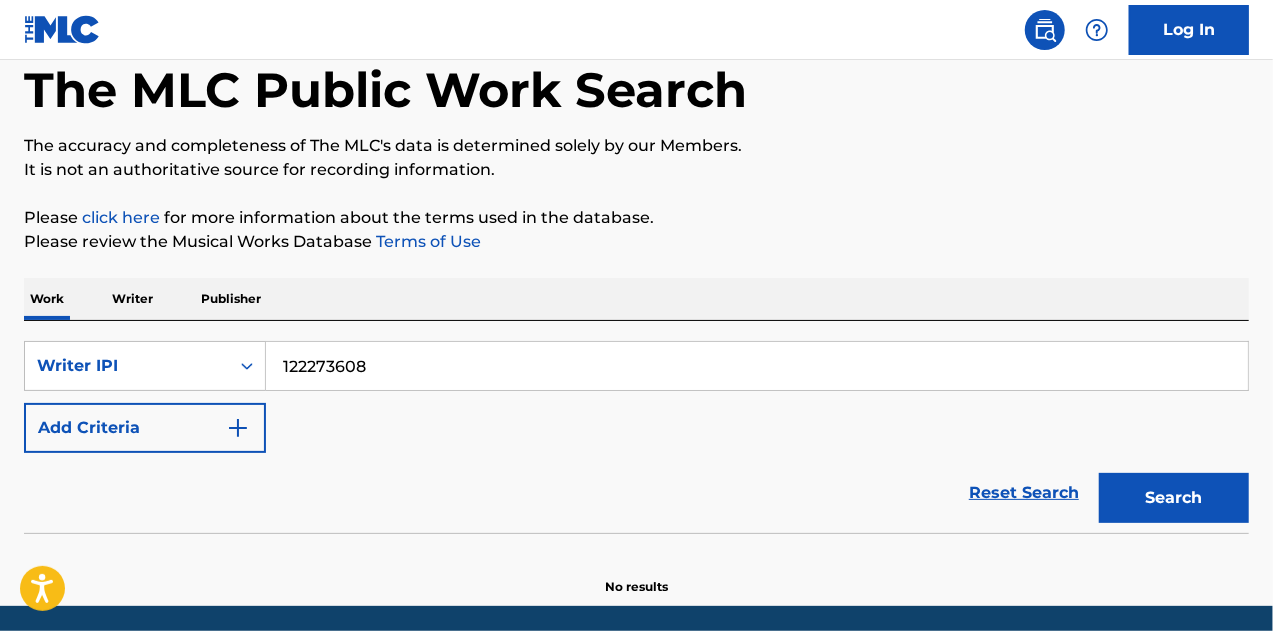 scroll, scrollTop: 174, scrollLeft: 0, axis: vertical 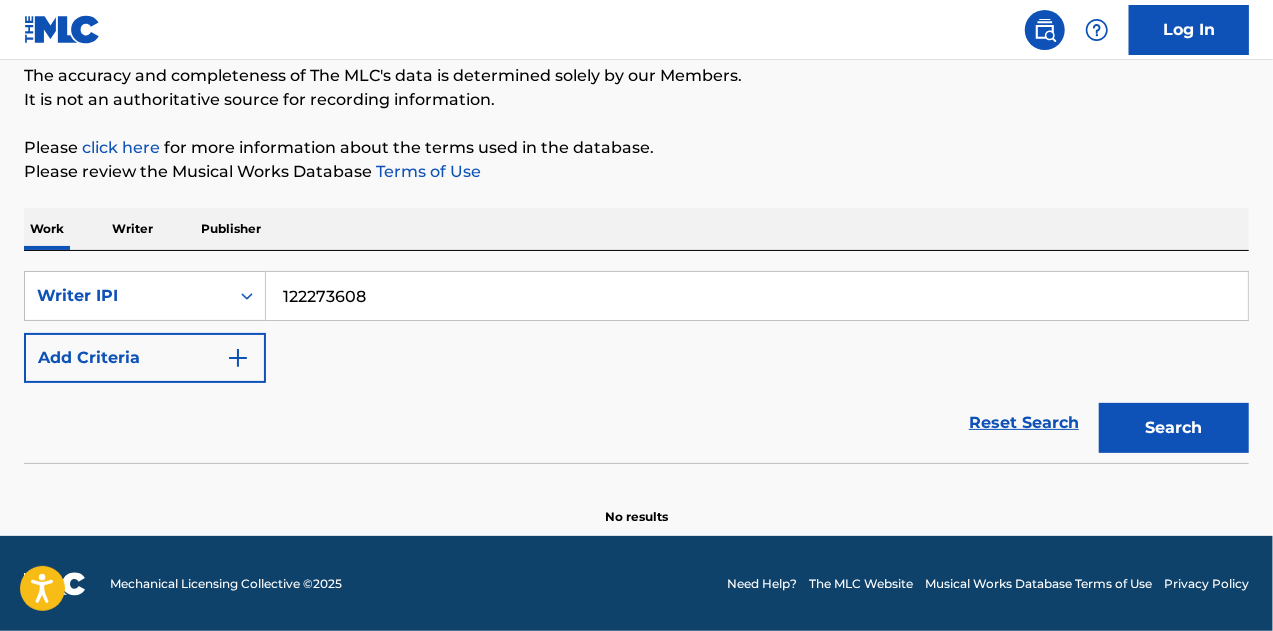 click on "Search" at bounding box center (1174, 428) 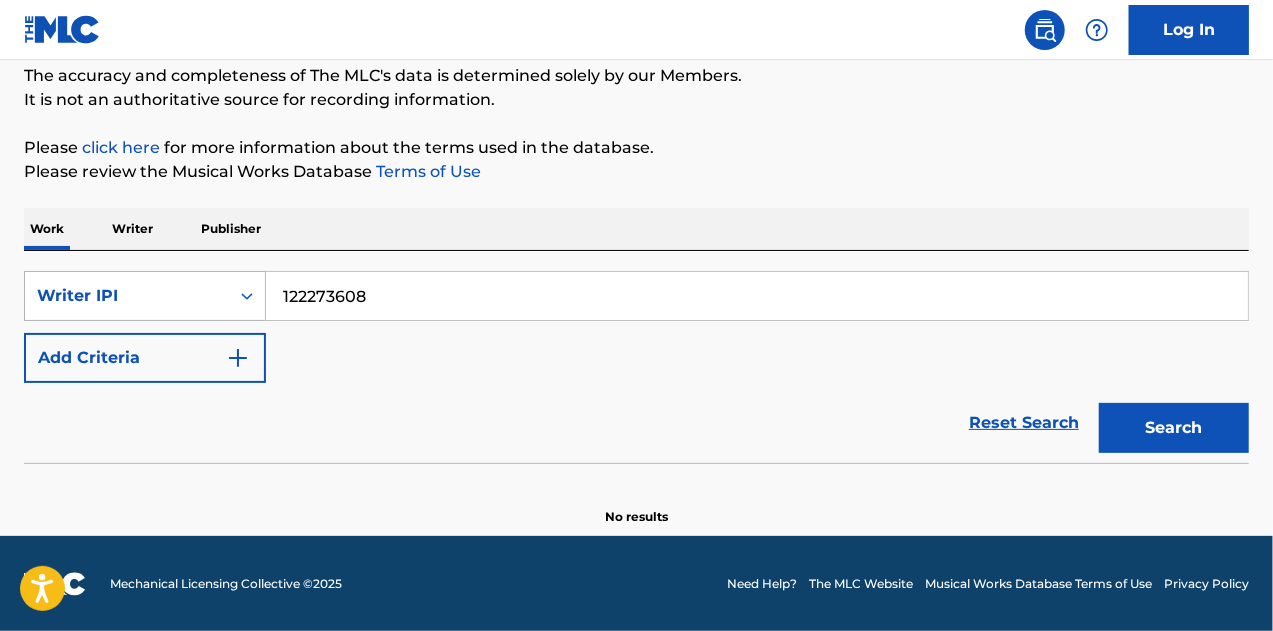 click on "Writer IPI" at bounding box center (127, 296) 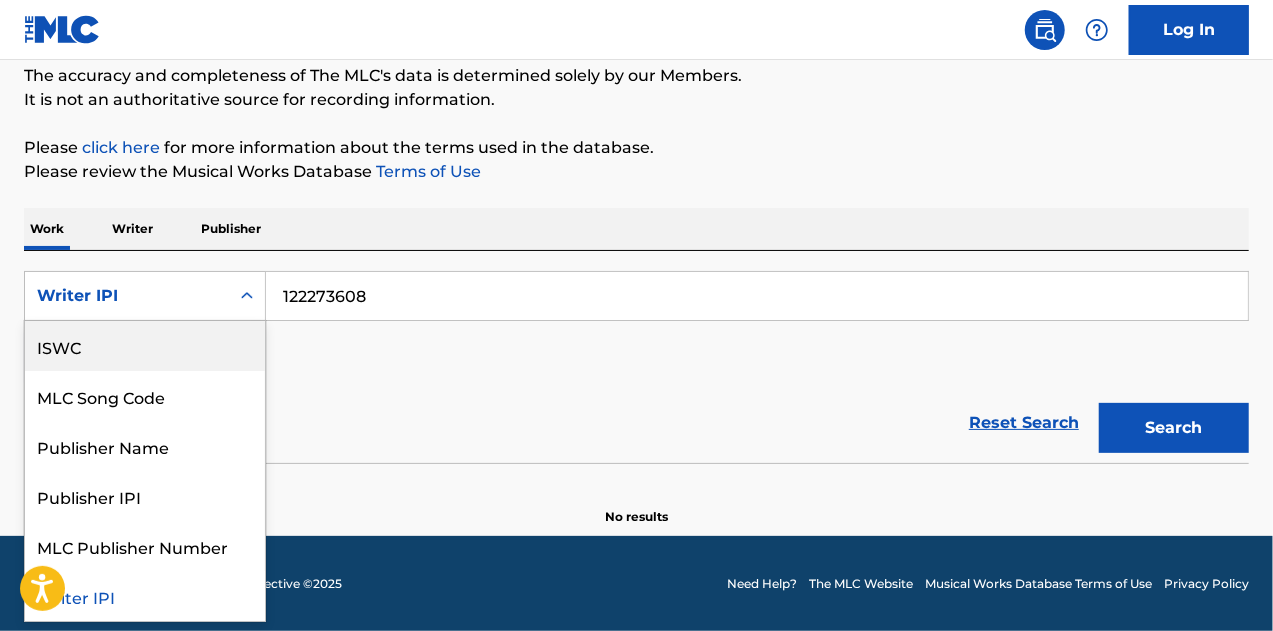 scroll, scrollTop: 0, scrollLeft: 0, axis: both 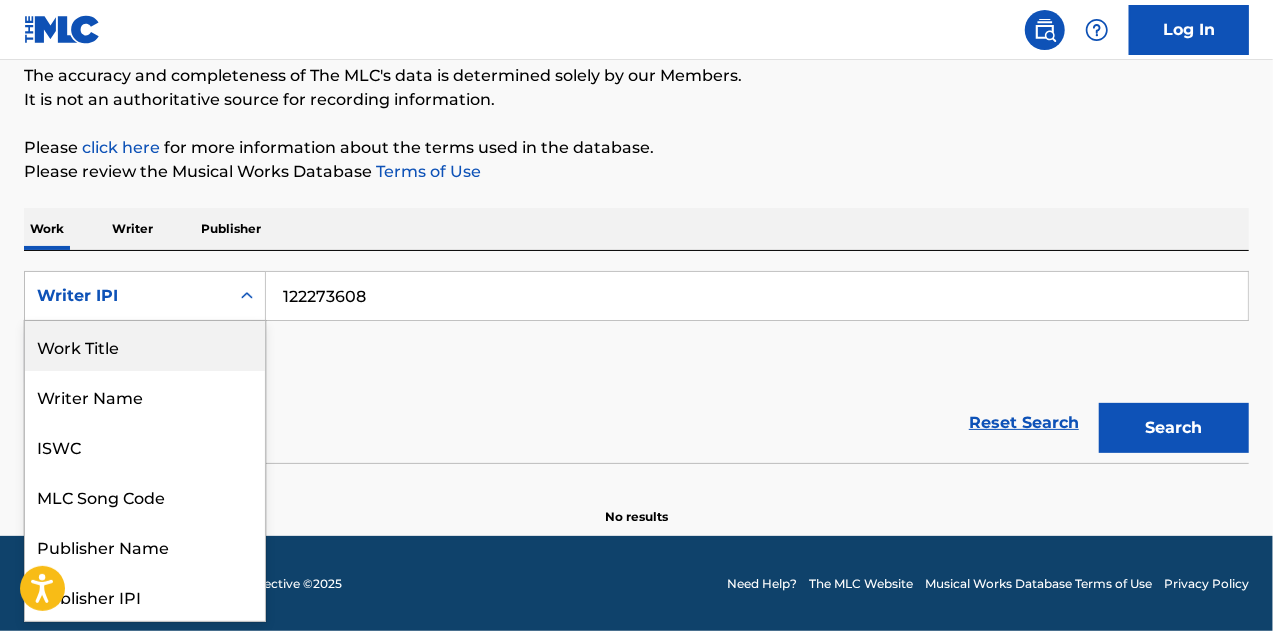click on "Work Title" at bounding box center (145, 346) 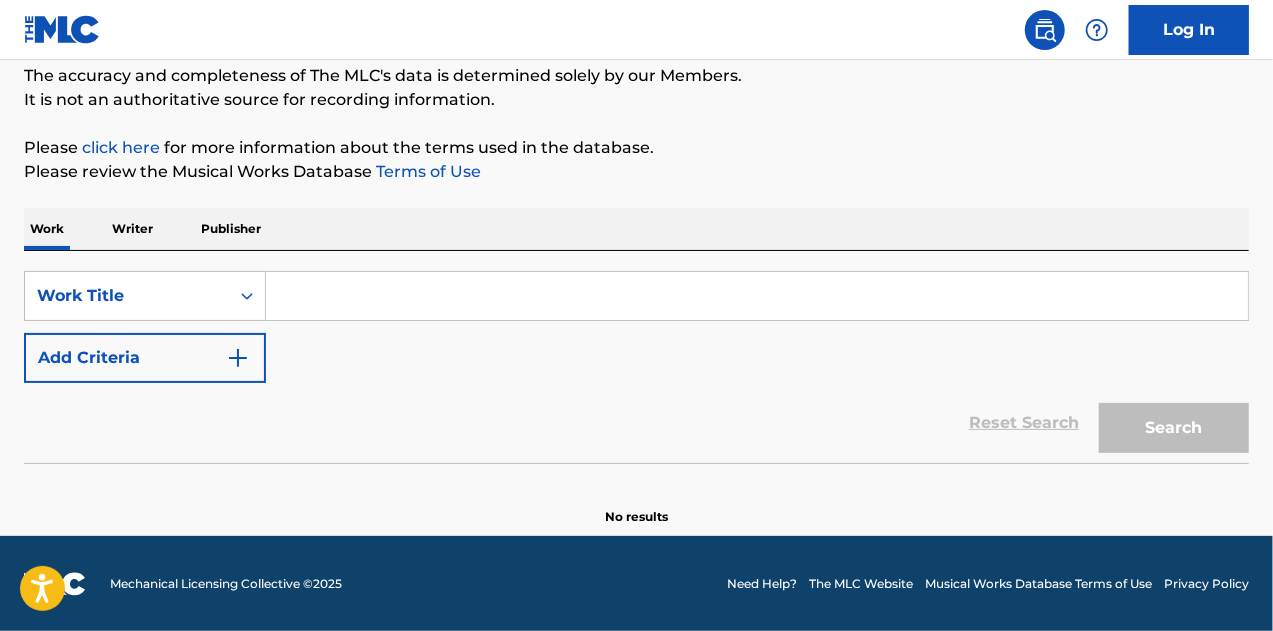 click at bounding box center (757, 296) 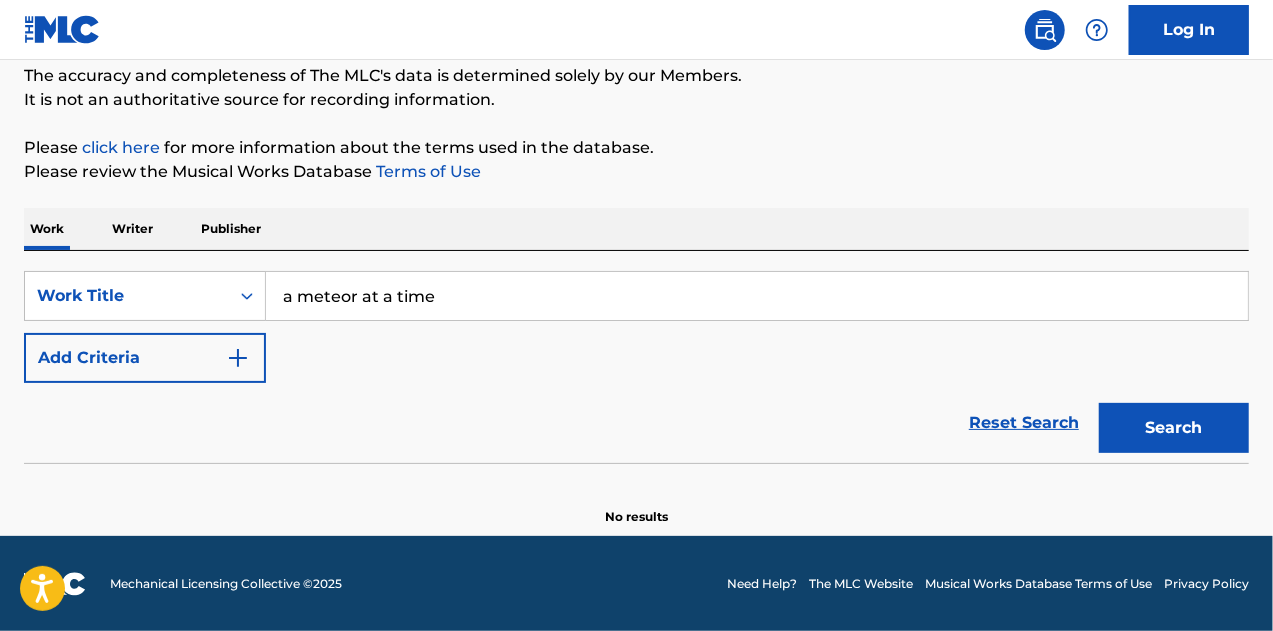type on "a meteor at a time" 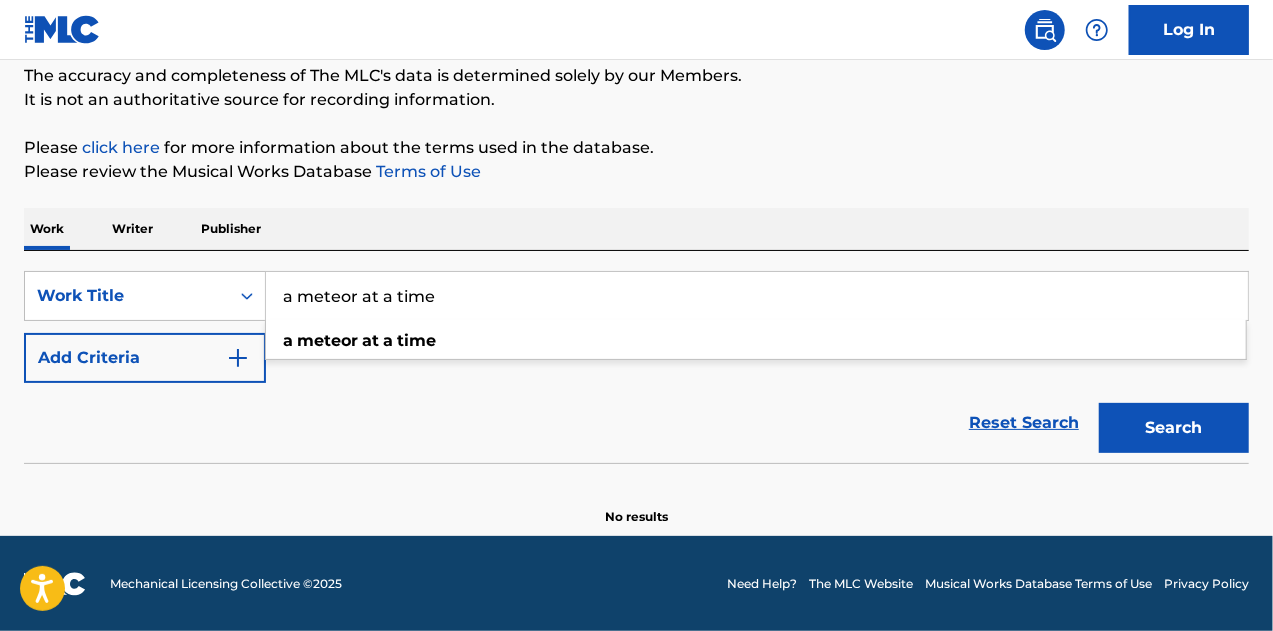 click on "Search" at bounding box center (1174, 428) 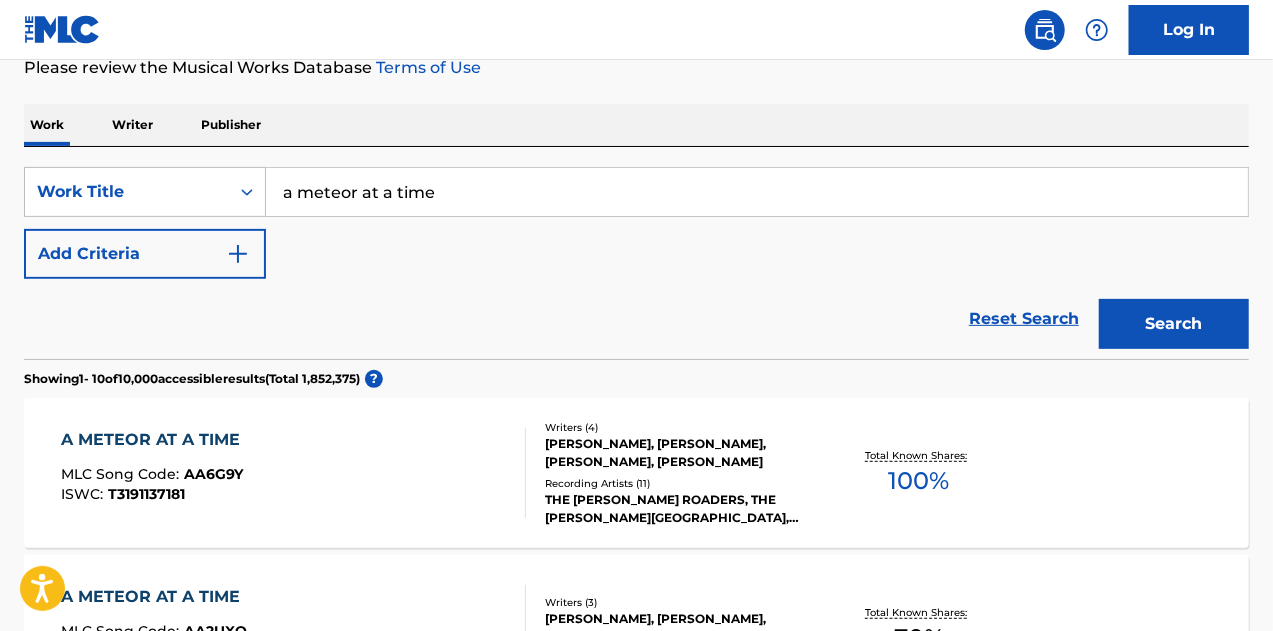 scroll, scrollTop: 374, scrollLeft: 0, axis: vertical 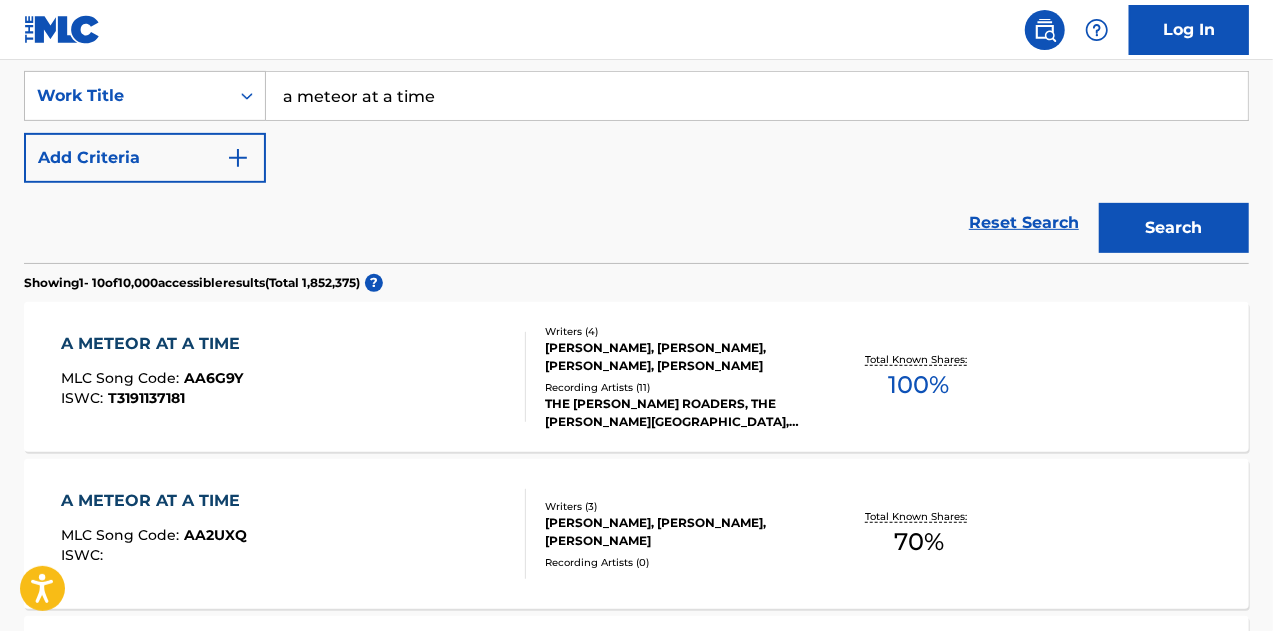 click on "A METEOR AT A TIME" at bounding box center [155, 344] 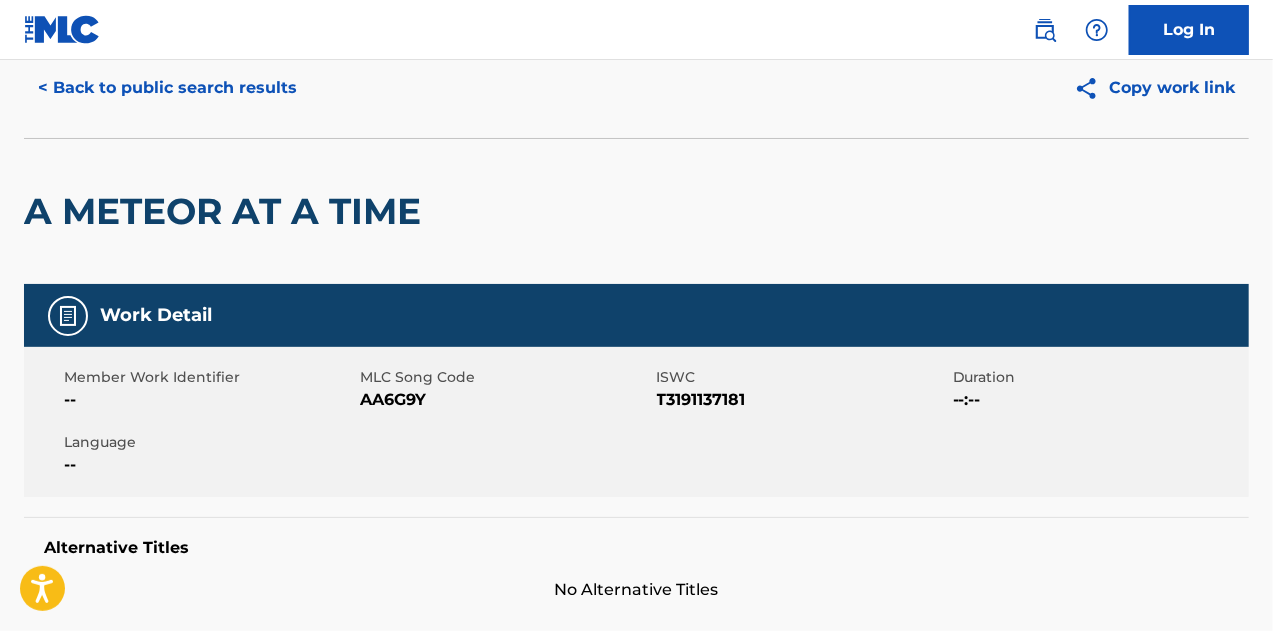 scroll, scrollTop: 0, scrollLeft: 0, axis: both 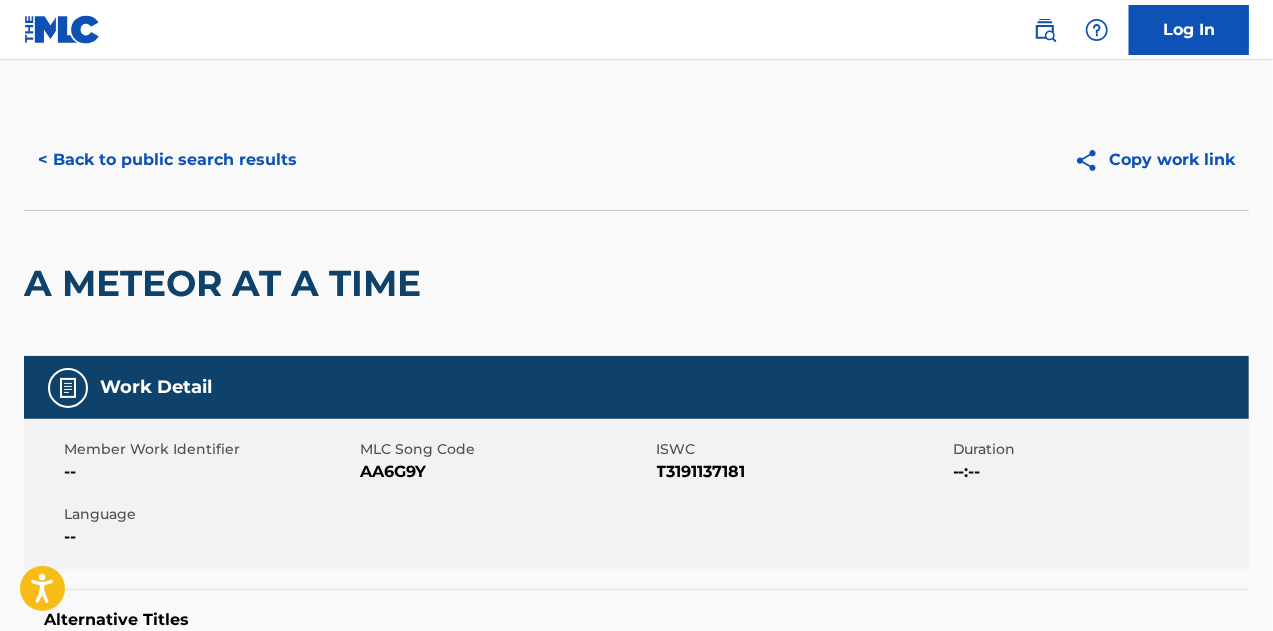 click on "< Back to public search results" at bounding box center [167, 160] 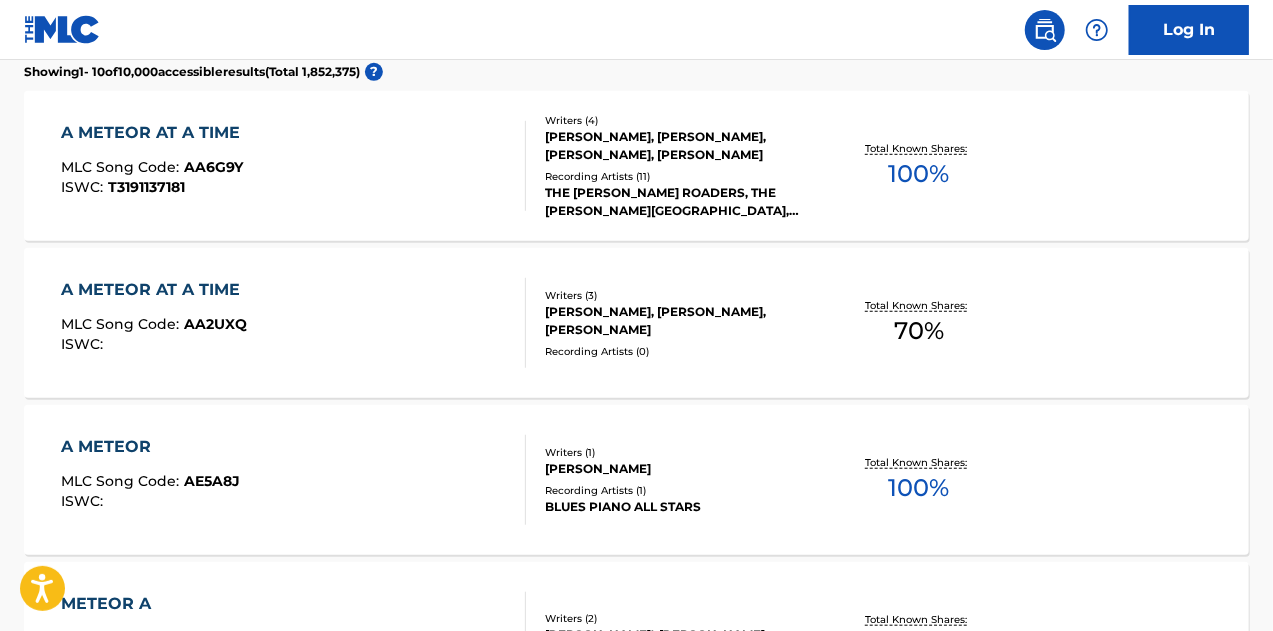 scroll, scrollTop: 674, scrollLeft: 0, axis: vertical 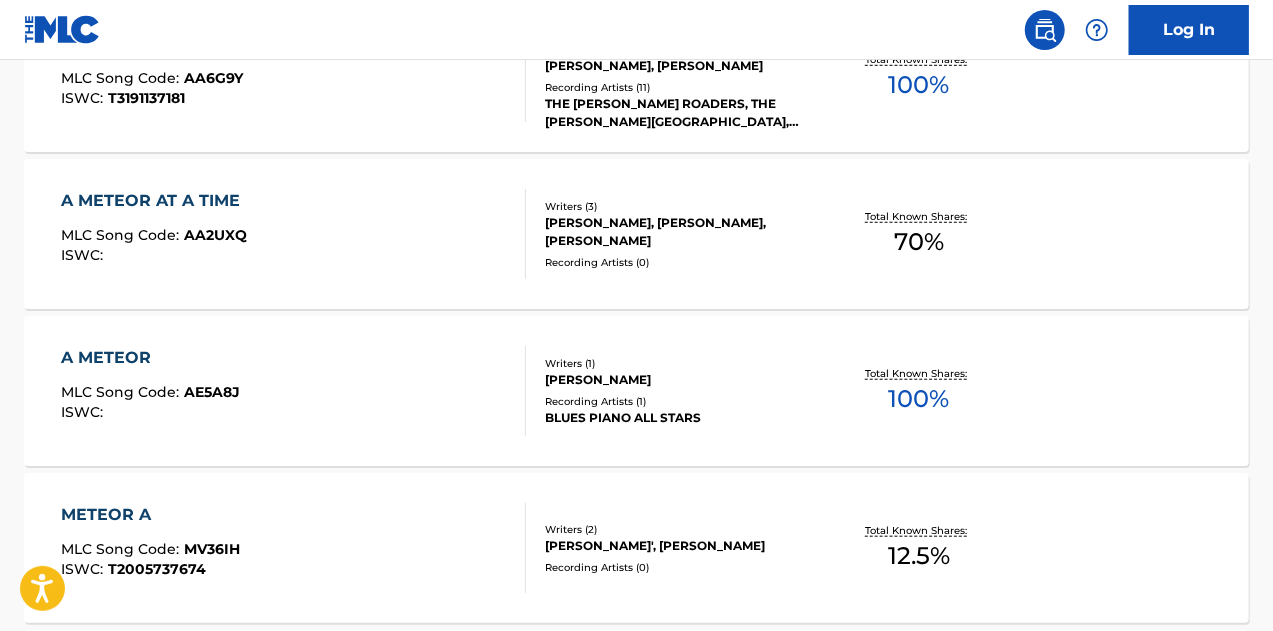 click on "A METEOR AT A TIME MLC Song Code : AA2UXQ ISWC :" at bounding box center [294, 234] 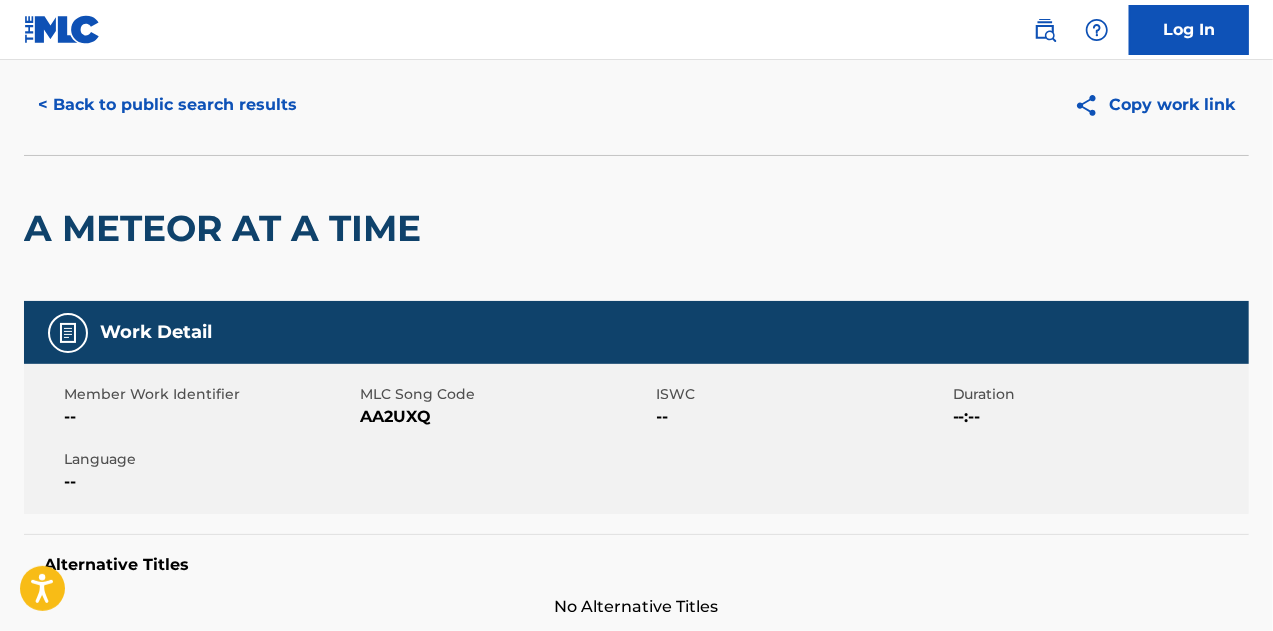 scroll, scrollTop: 0, scrollLeft: 0, axis: both 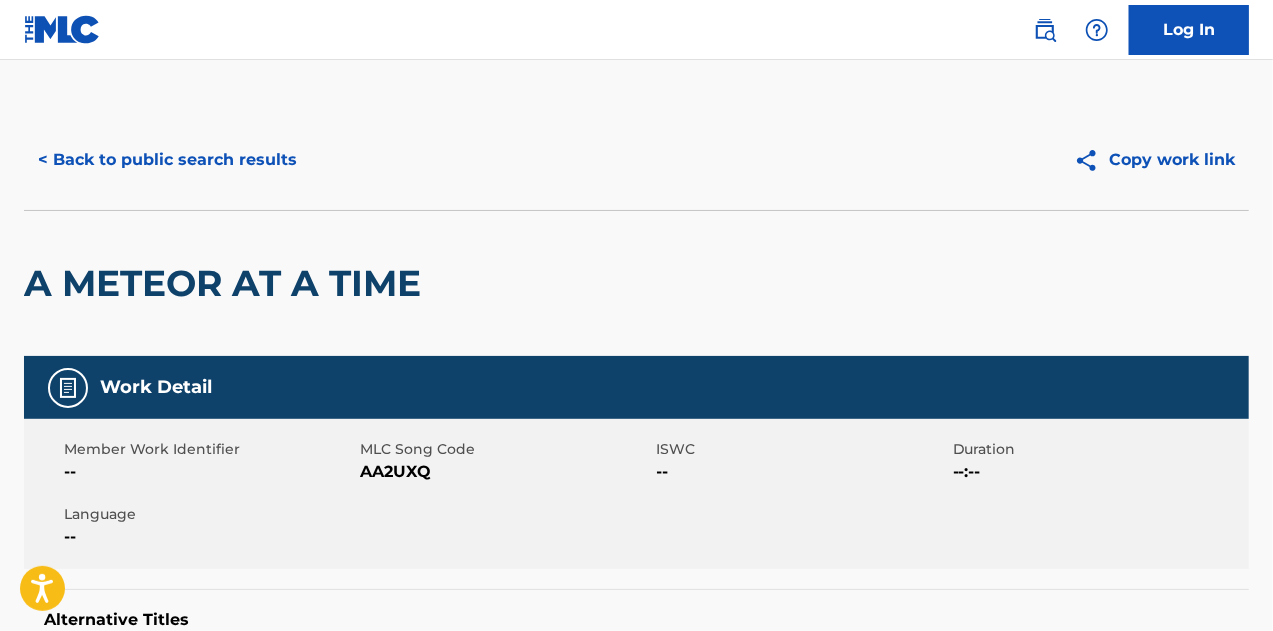 click on "< Back to public search results" at bounding box center (167, 160) 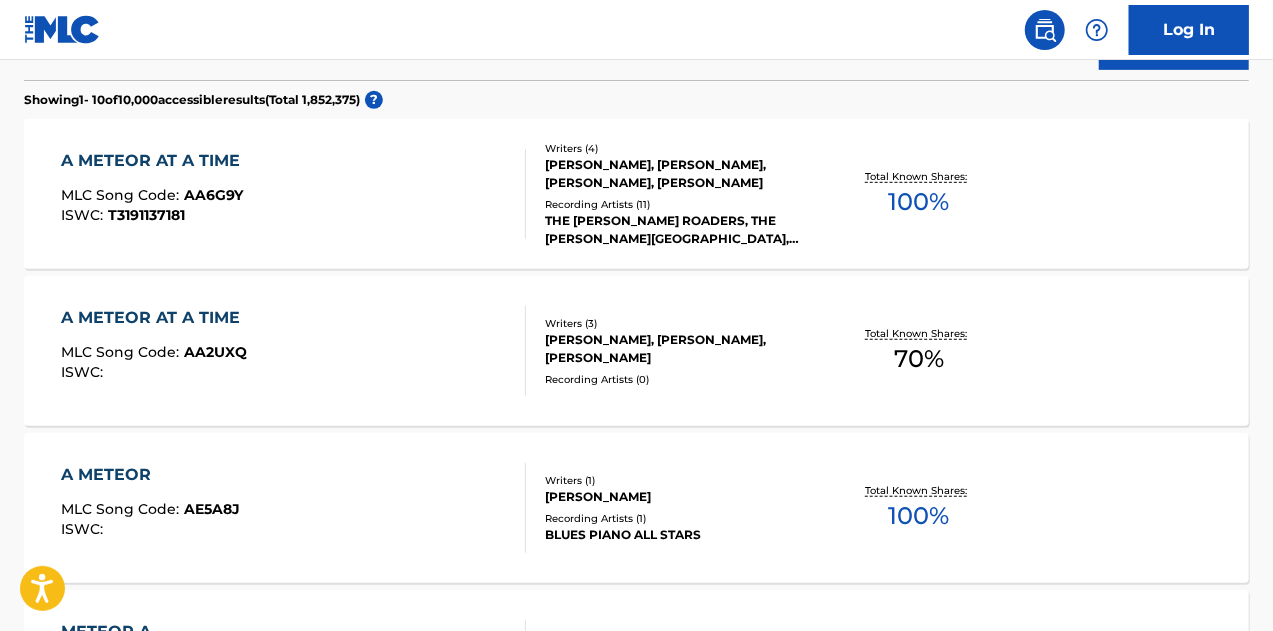 scroll, scrollTop: 526, scrollLeft: 0, axis: vertical 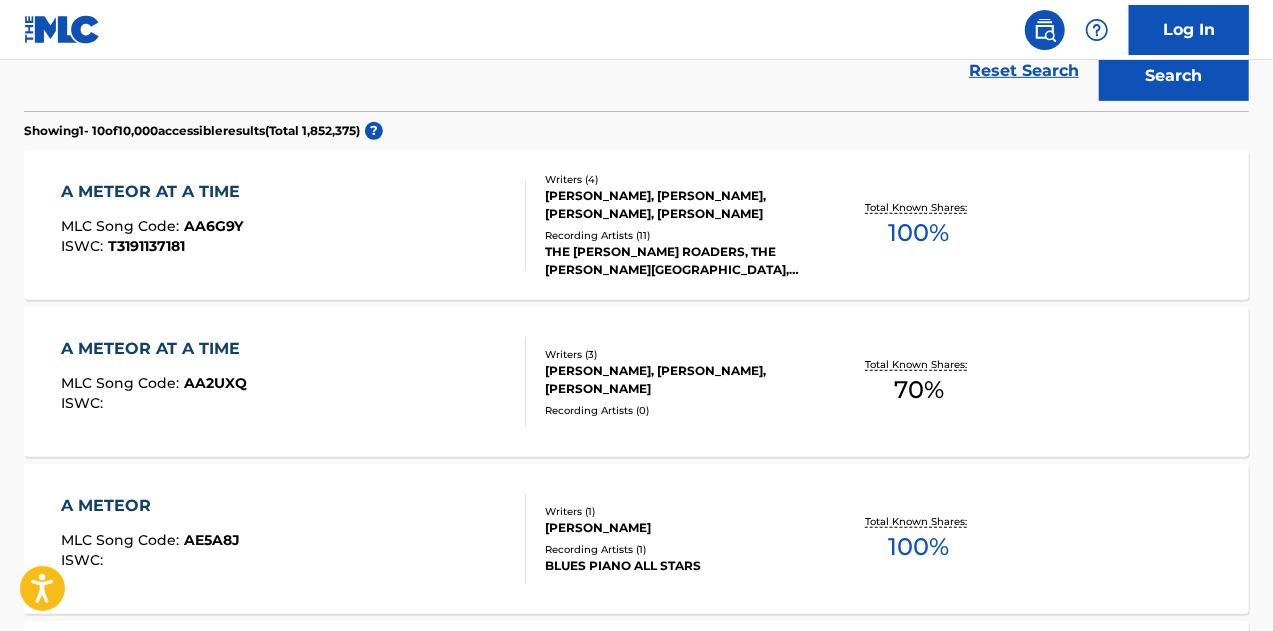 click on "A METEOR AT A TIME" at bounding box center [155, 192] 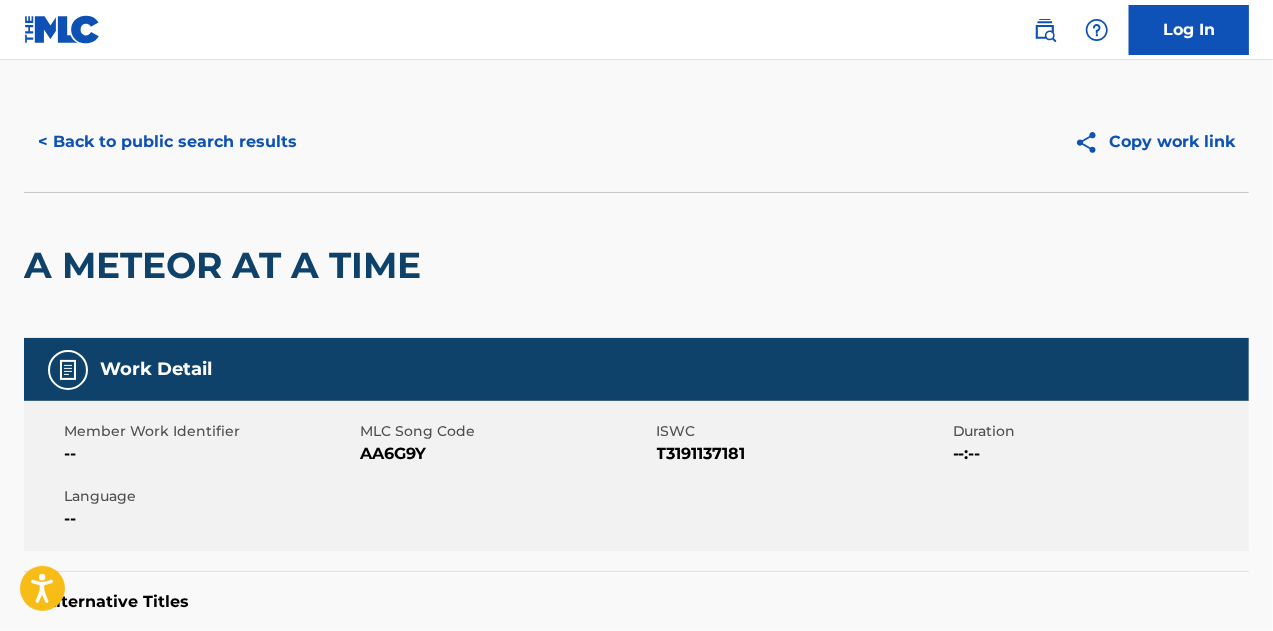 scroll, scrollTop: 0, scrollLeft: 0, axis: both 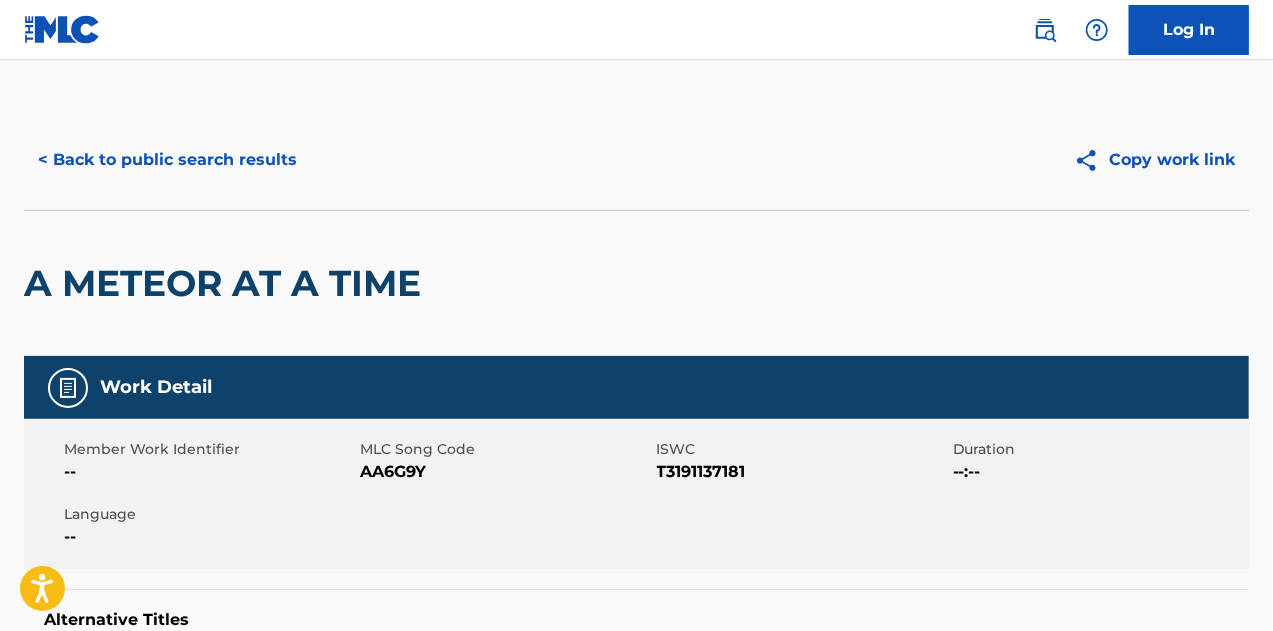 click on "< Back to public search results" at bounding box center [167, 160] 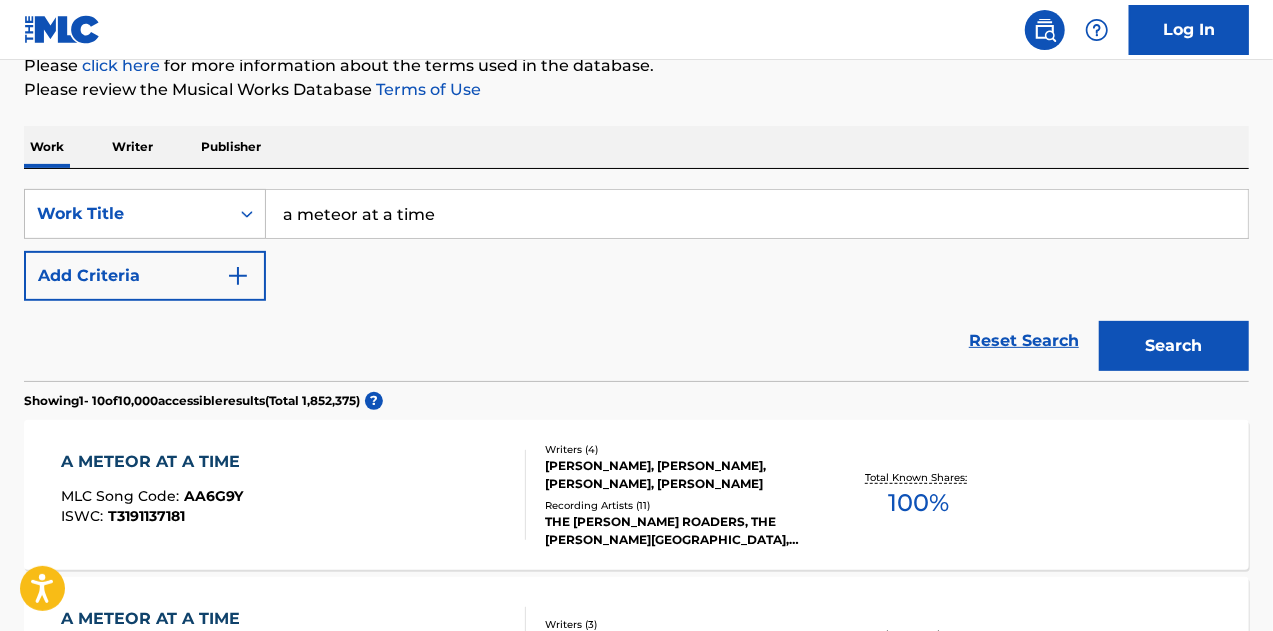 scroll, scrollTop: 78, scrollLeft: 0, axis: vertical 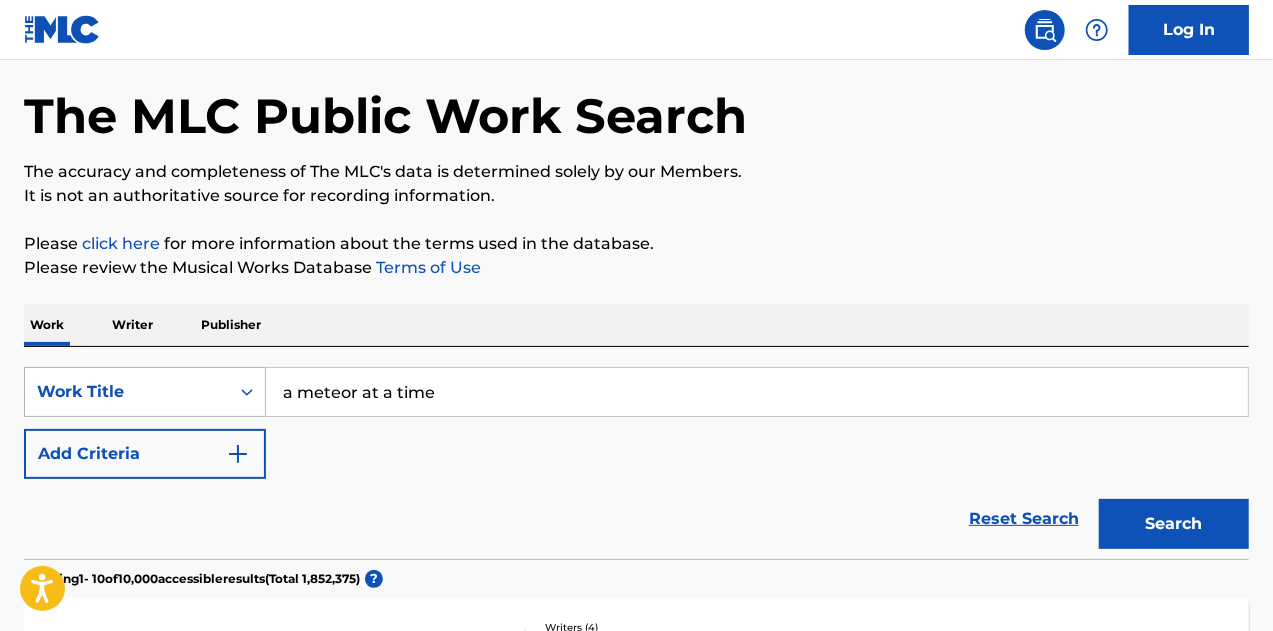 drag, startPoint x: 496, startPoint y: 380, endPoint x: 251, endPoint y: 381, distance: 245.00204 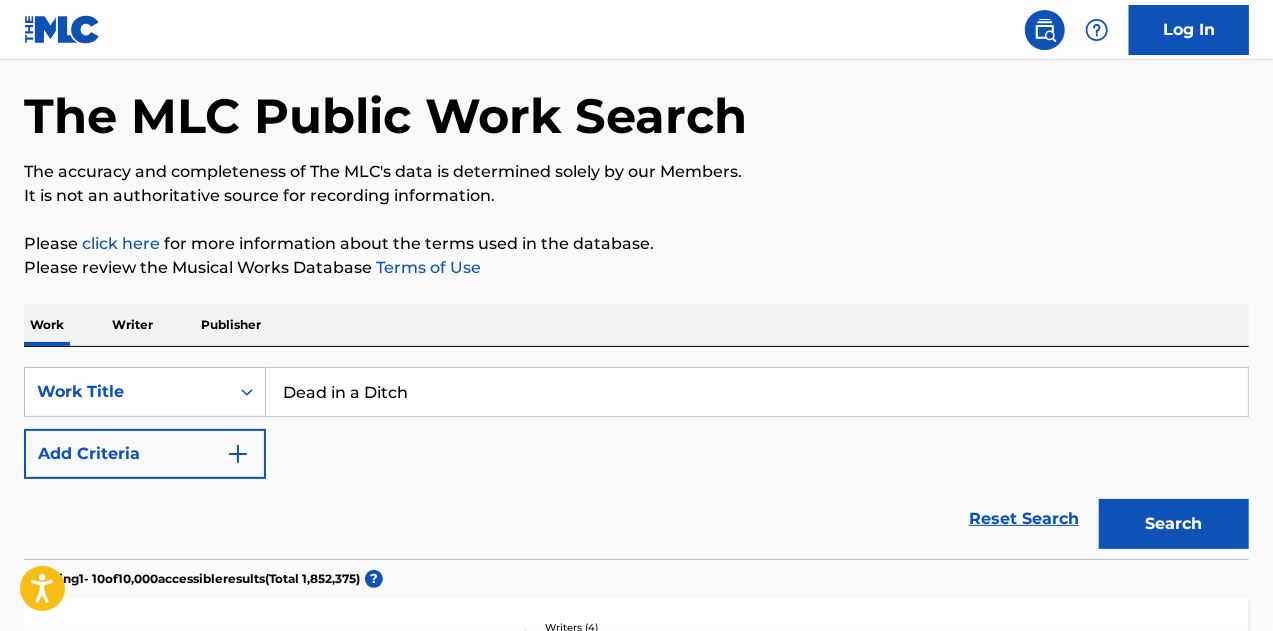 scroll, scrollTop: 378, scrollLeft: 0, axis: vertical 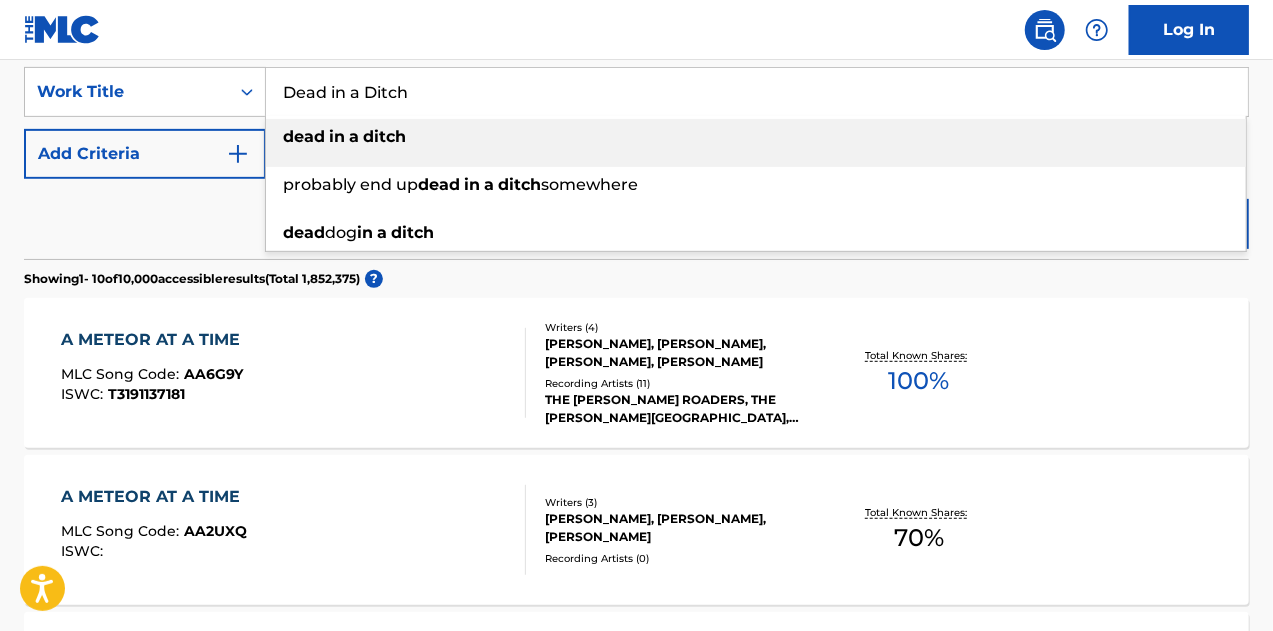 click on "ditch" at bounding box center [384, 136] 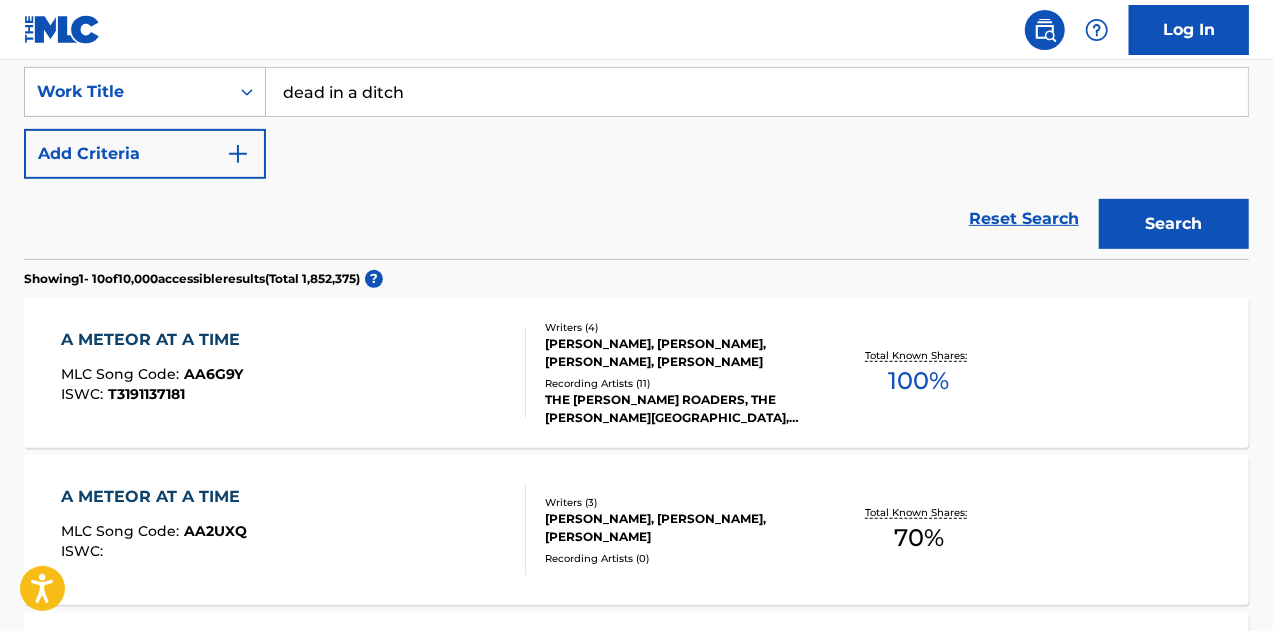 click on "Add Criteria" at bounding box center (145, 154) 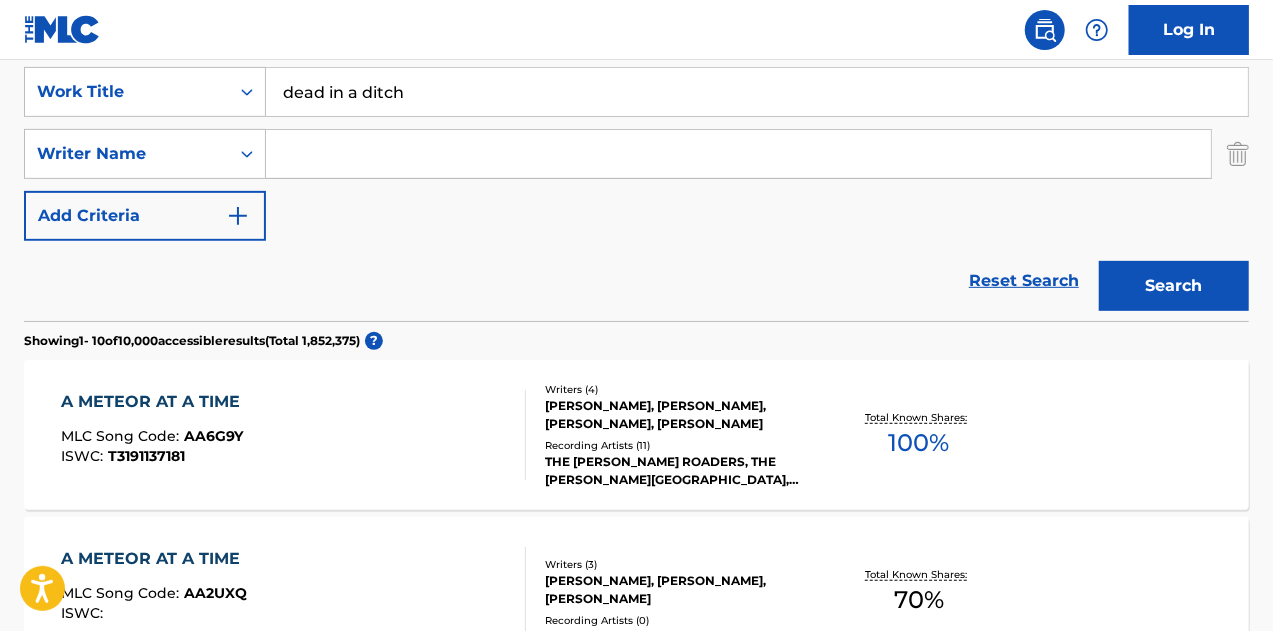 click at bounding box center (738, 154) 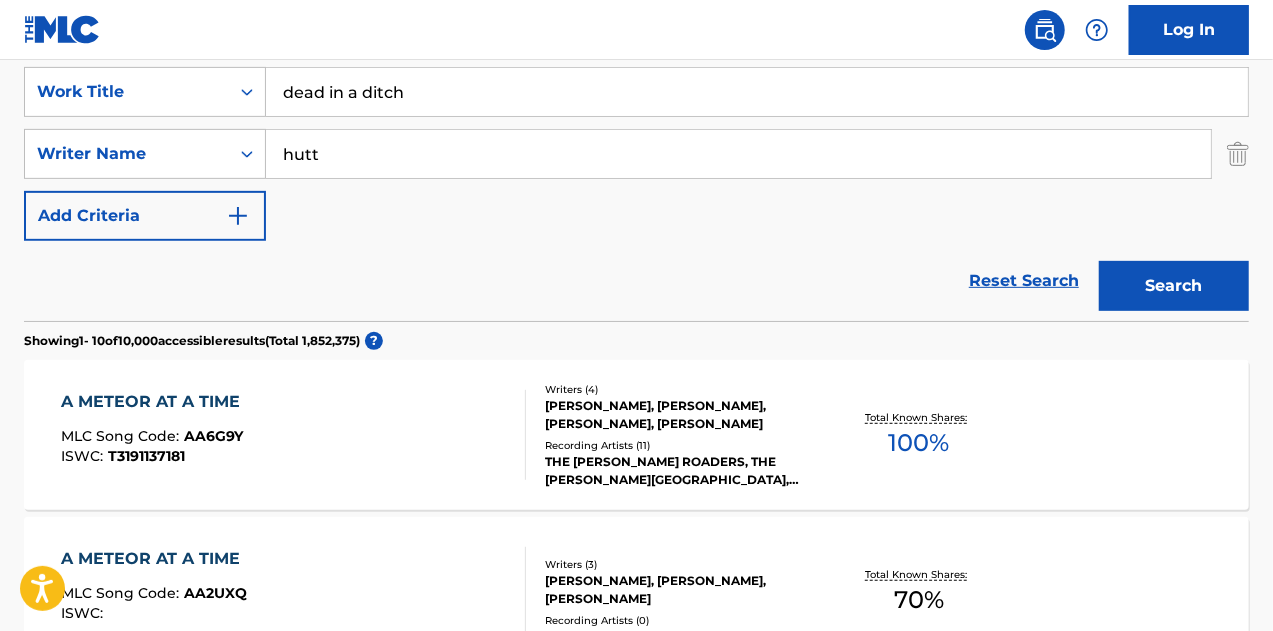 type on "HUTT" 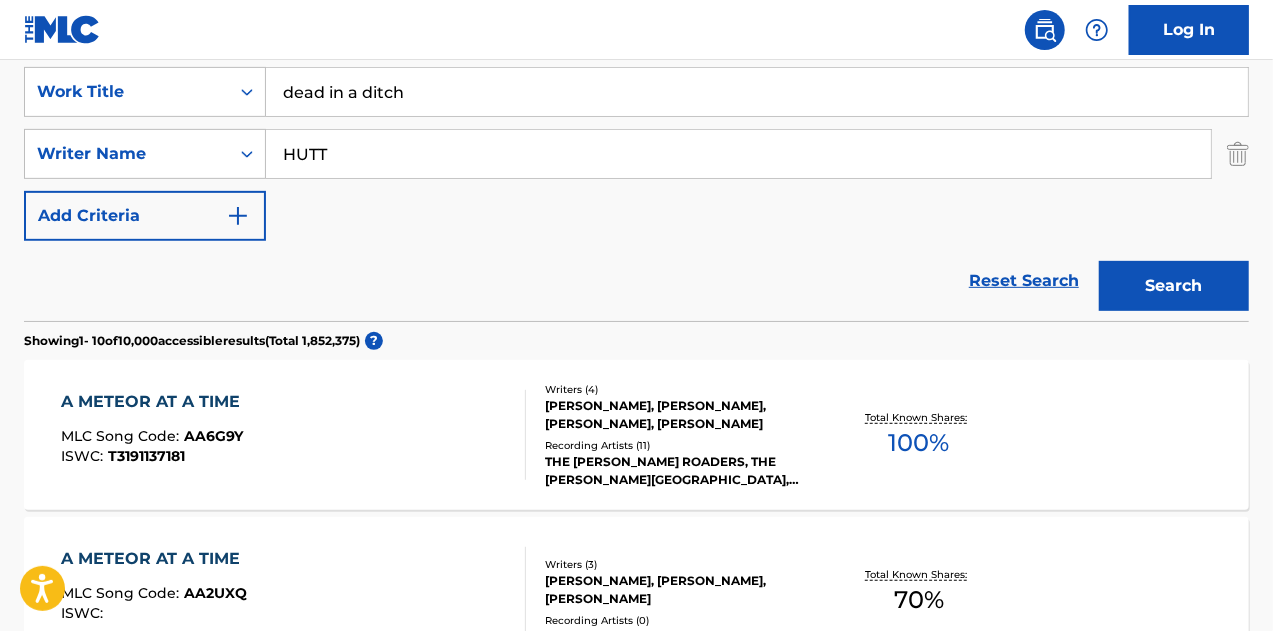 click on "Search" at bounding box center [1174, 286] 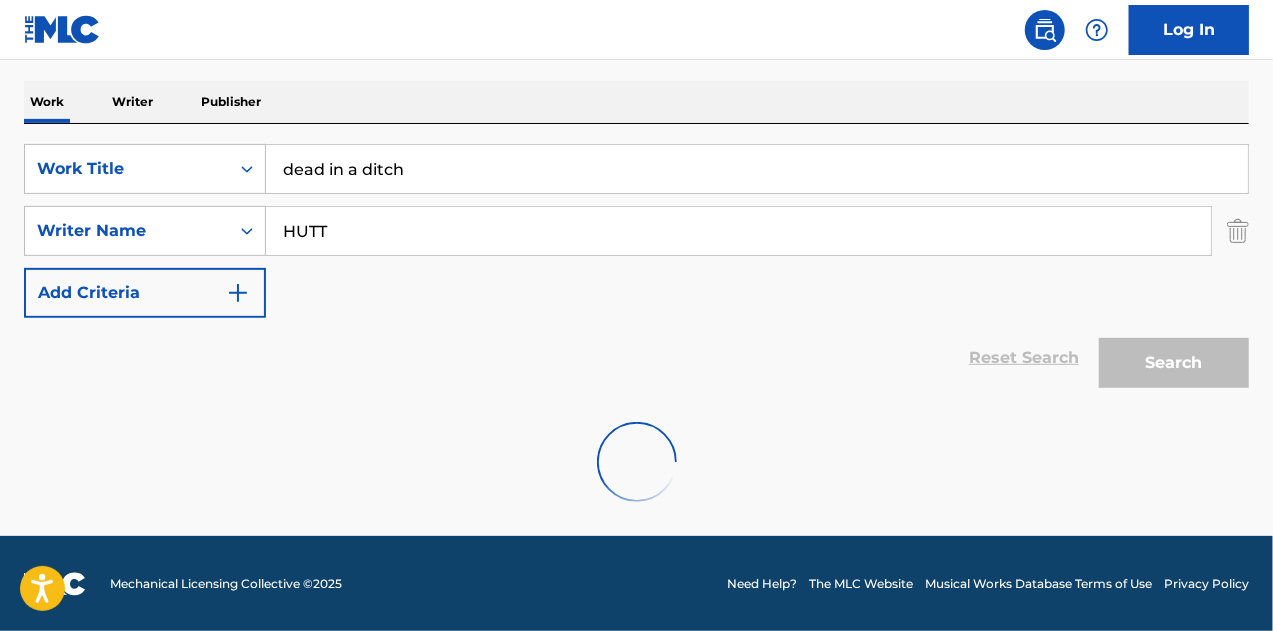 scroll, scrollTop: 378, scrollLeft: 0, axis: vertical 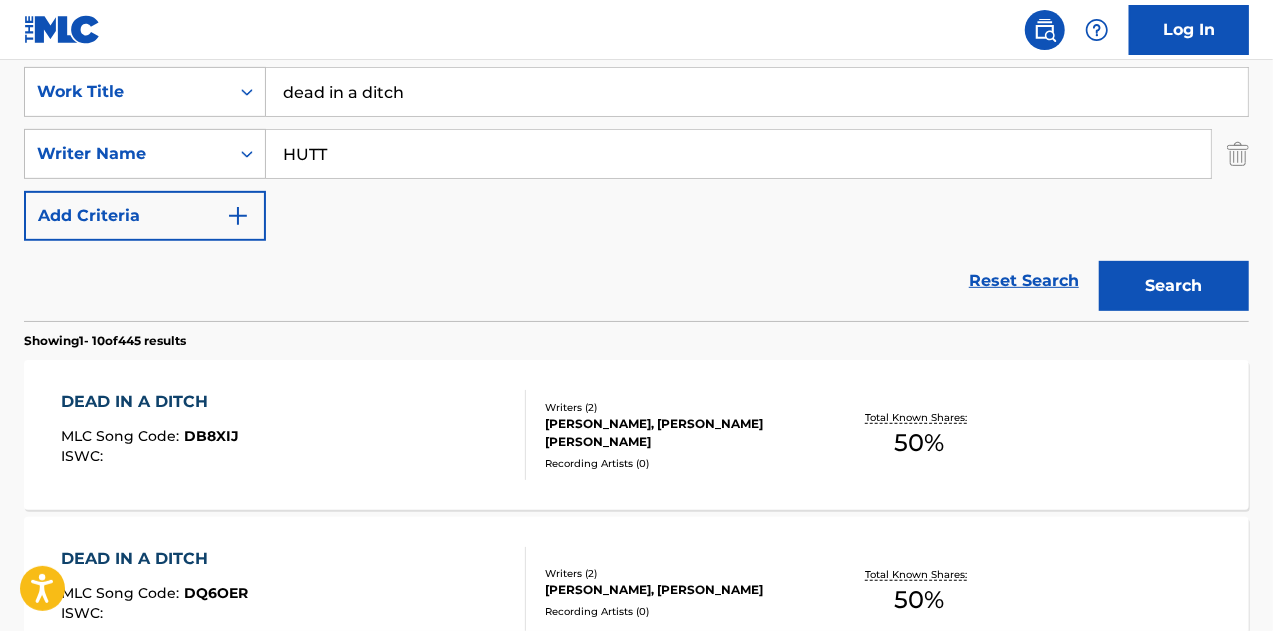 click on "DEAD IN A DITCH" at bounding box center [150, 402] 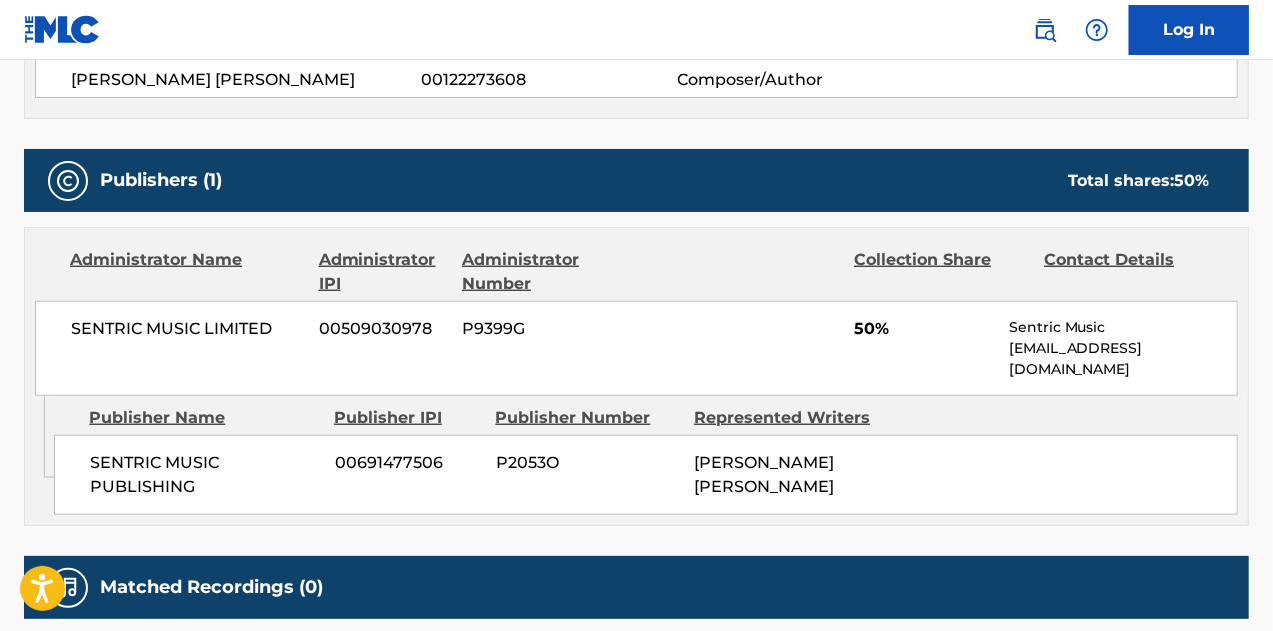scroll, scrollTop: 800, scrollLeft: 0, axis: vertical 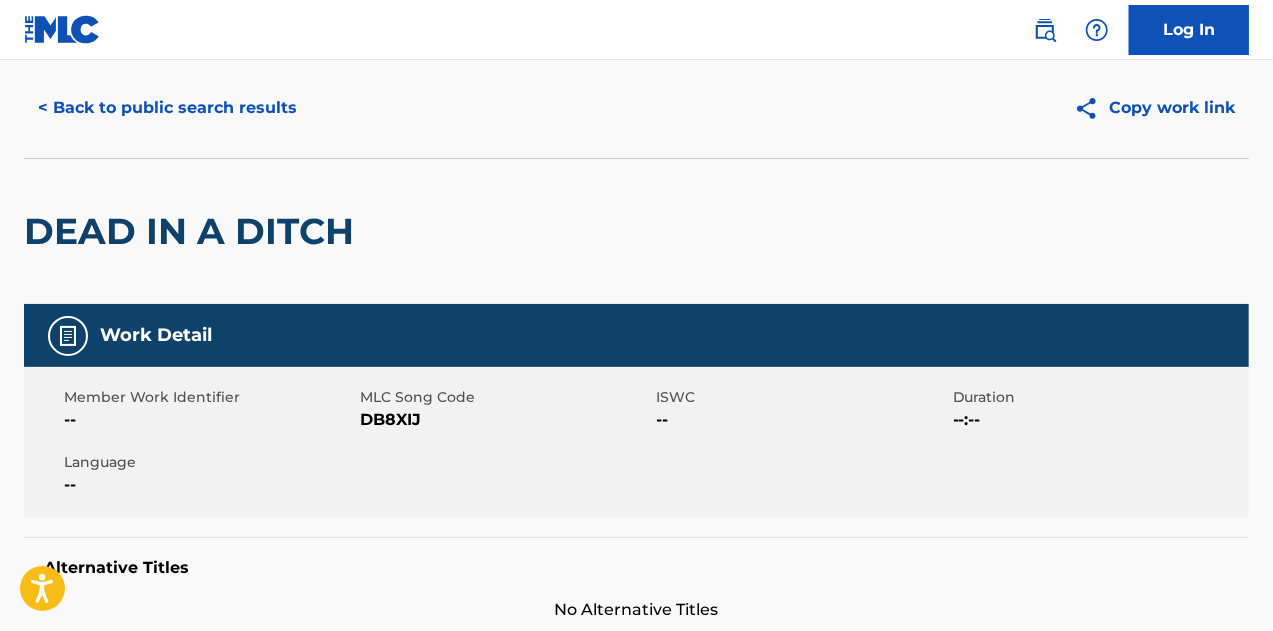 click on "< Back to public search results" at bounding box center [167, 108] 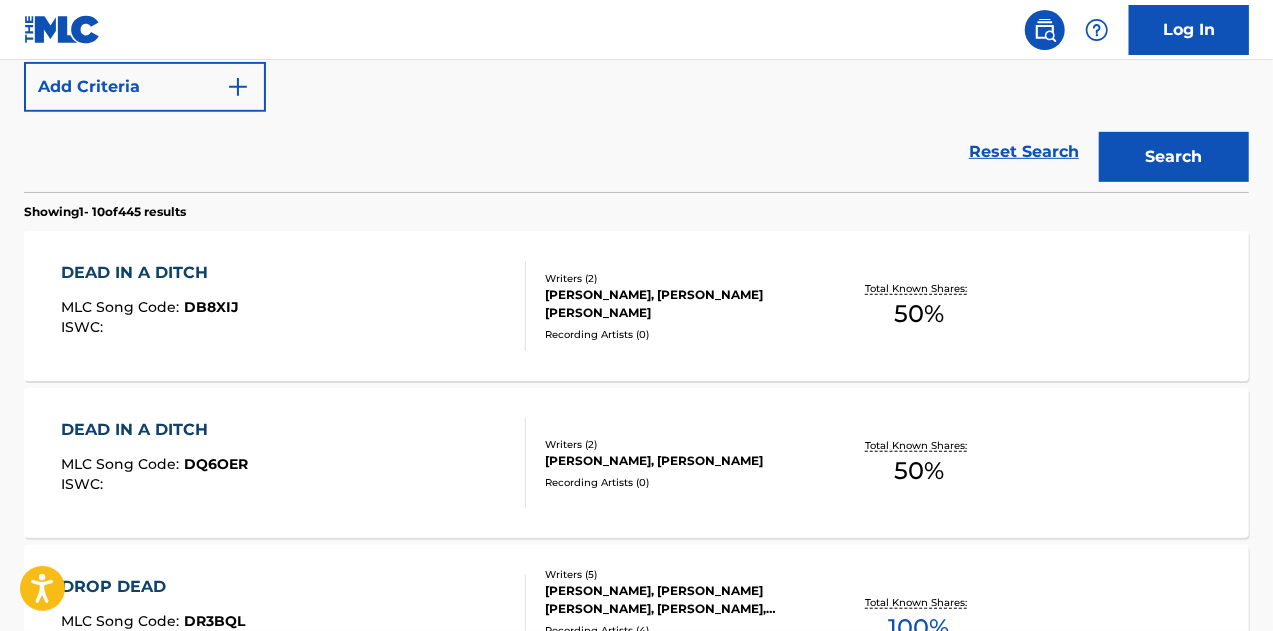 scroll, scrollTop: 578, scrollLeft: 0, axis: vertical 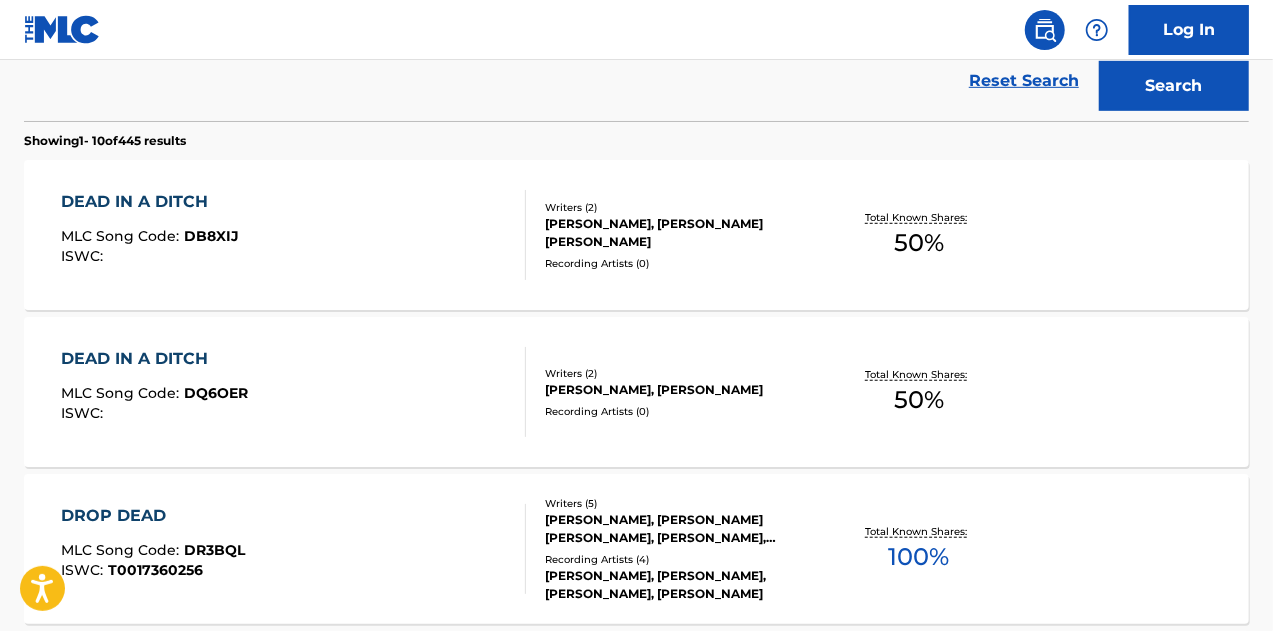 click on "DEAD IN A DITCH" at bounding box center (154, 359) 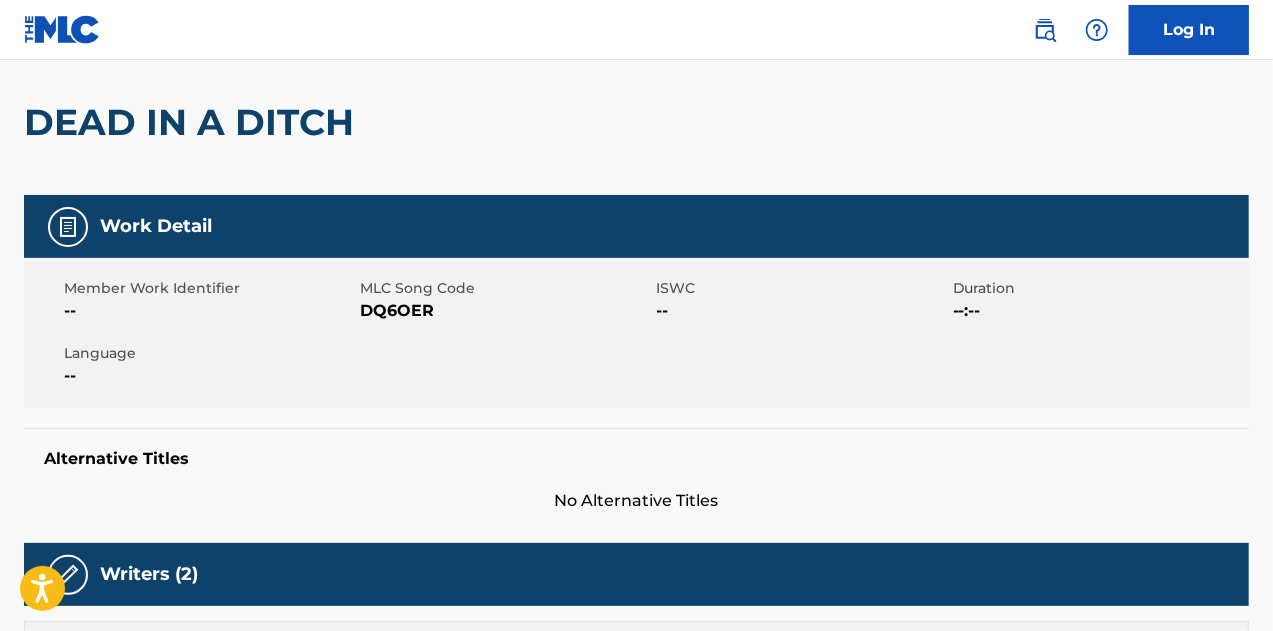 scroll, scrollTop: 0, scrollLeft: 0, axis: both 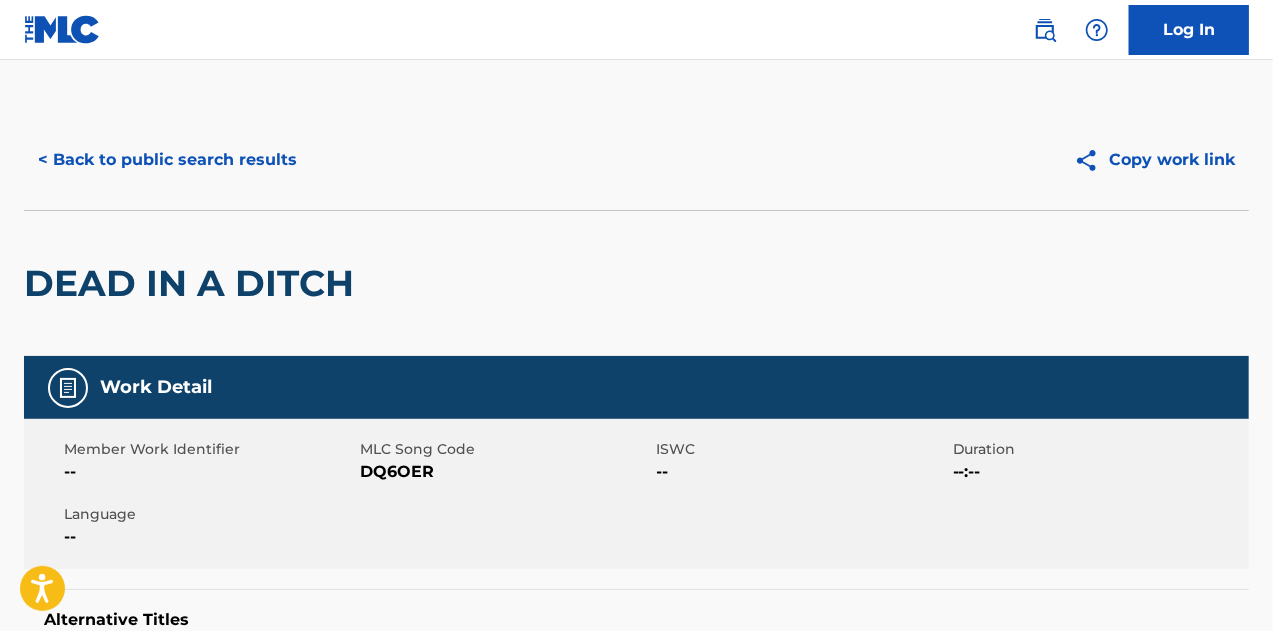 click on "< Back to public search results" at bounding box center (167, 160) 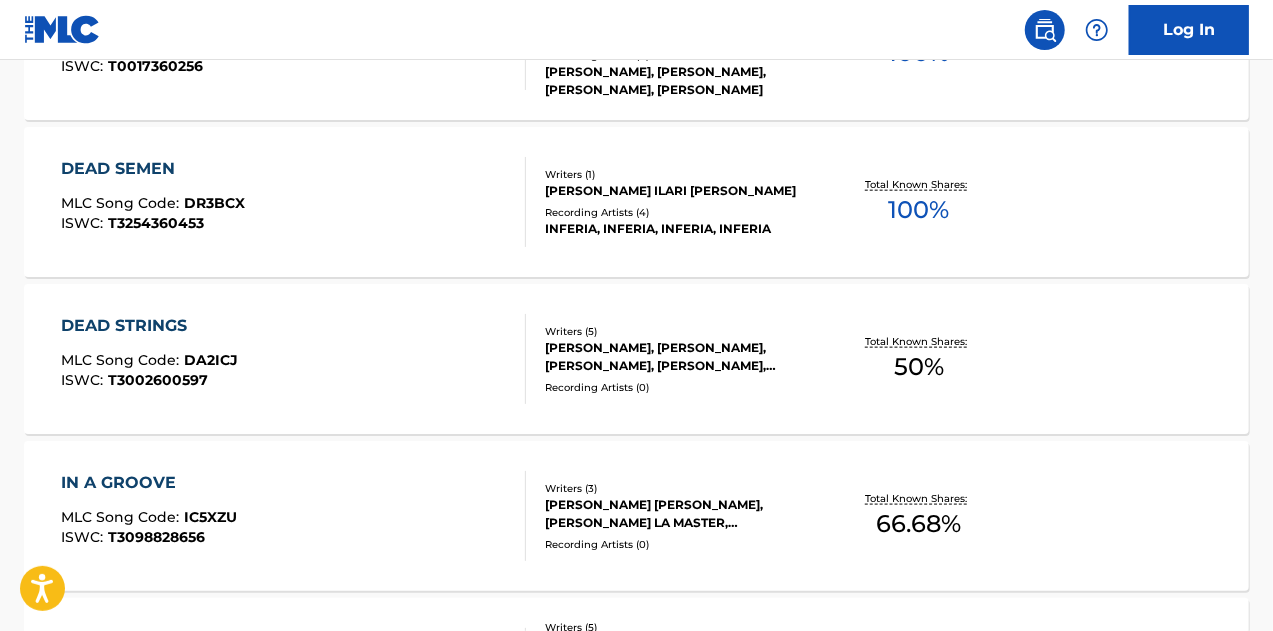 scroll, scrollTop: 1092, scrollLeft: 0, axis: vertical 